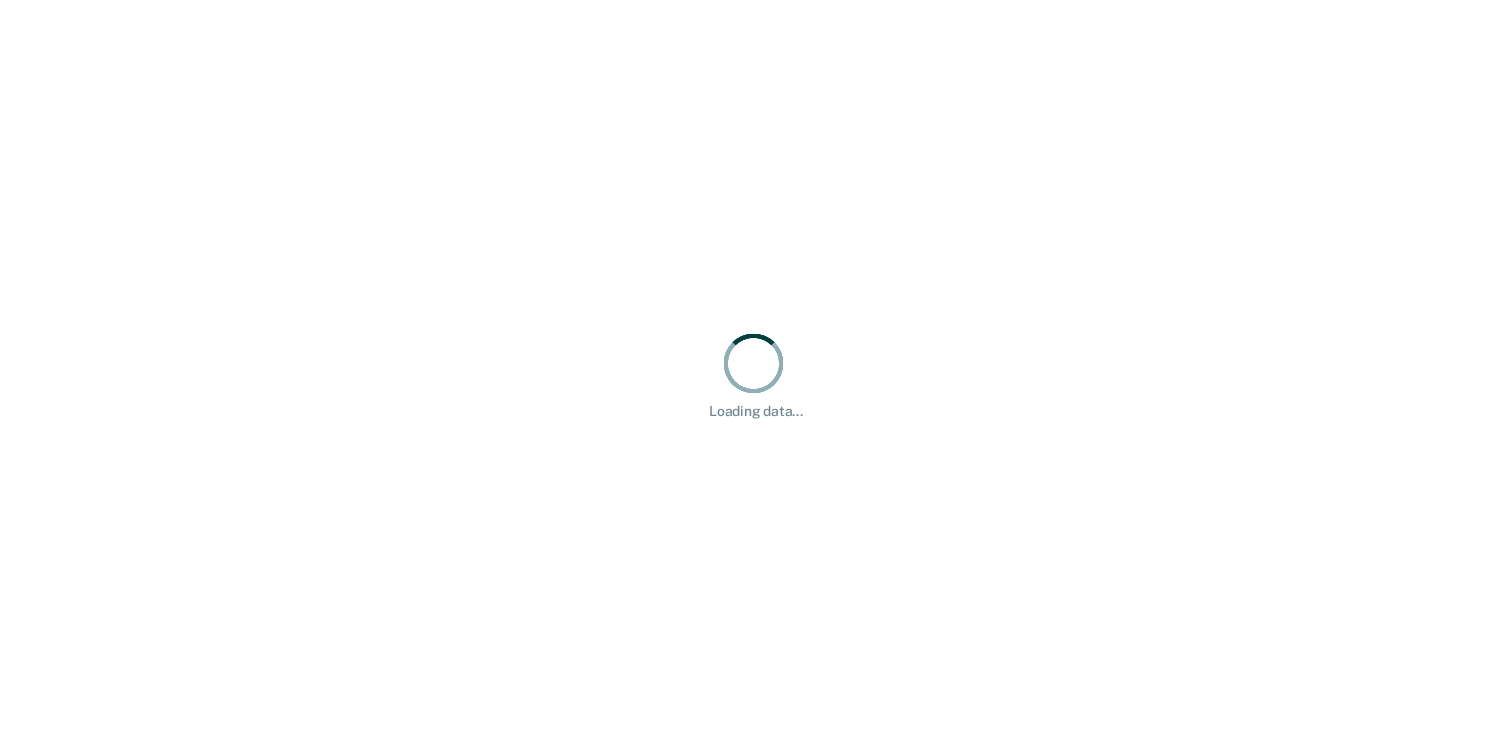 scroll, scrollTop: 0, scrollLeft: 0, axis: both 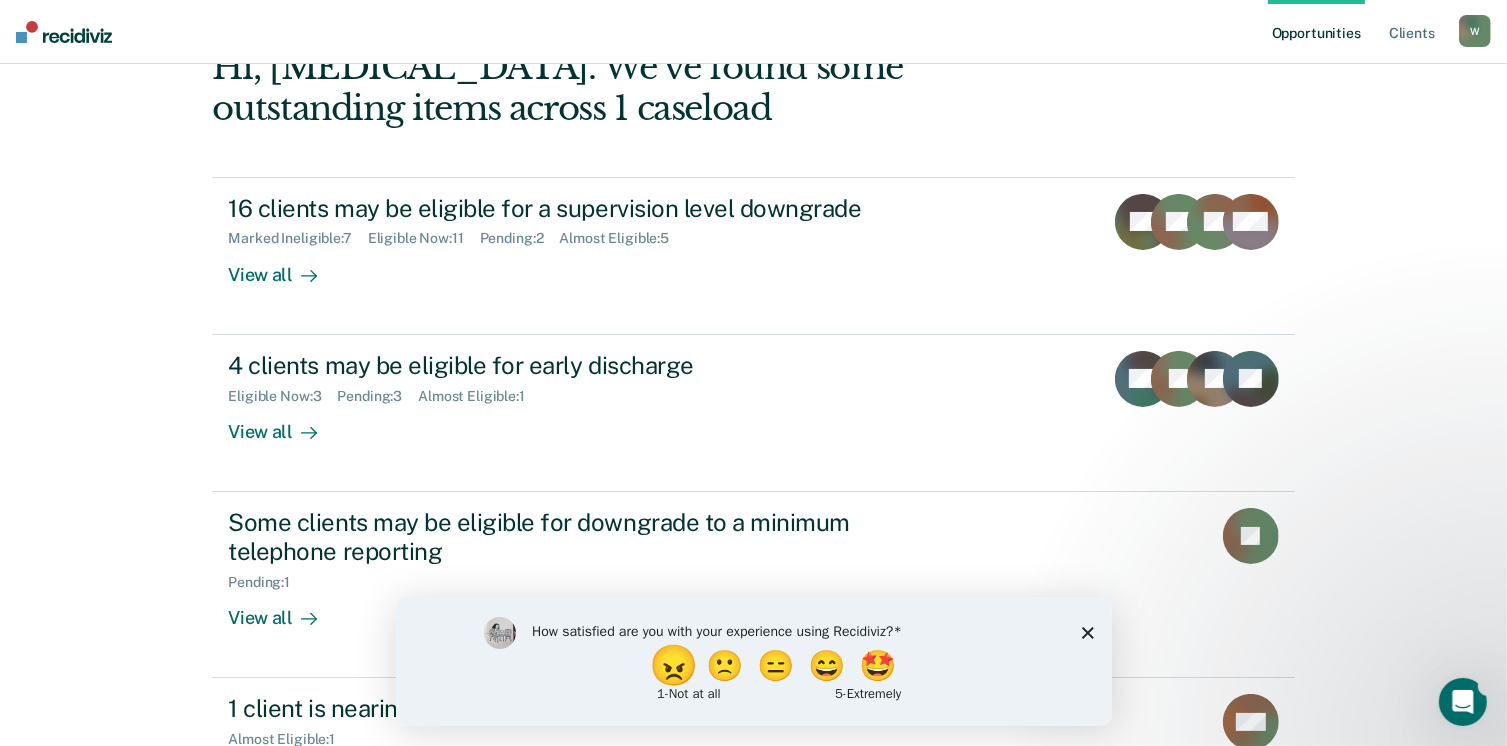 click on "😠" at bounding box center [675, 665] 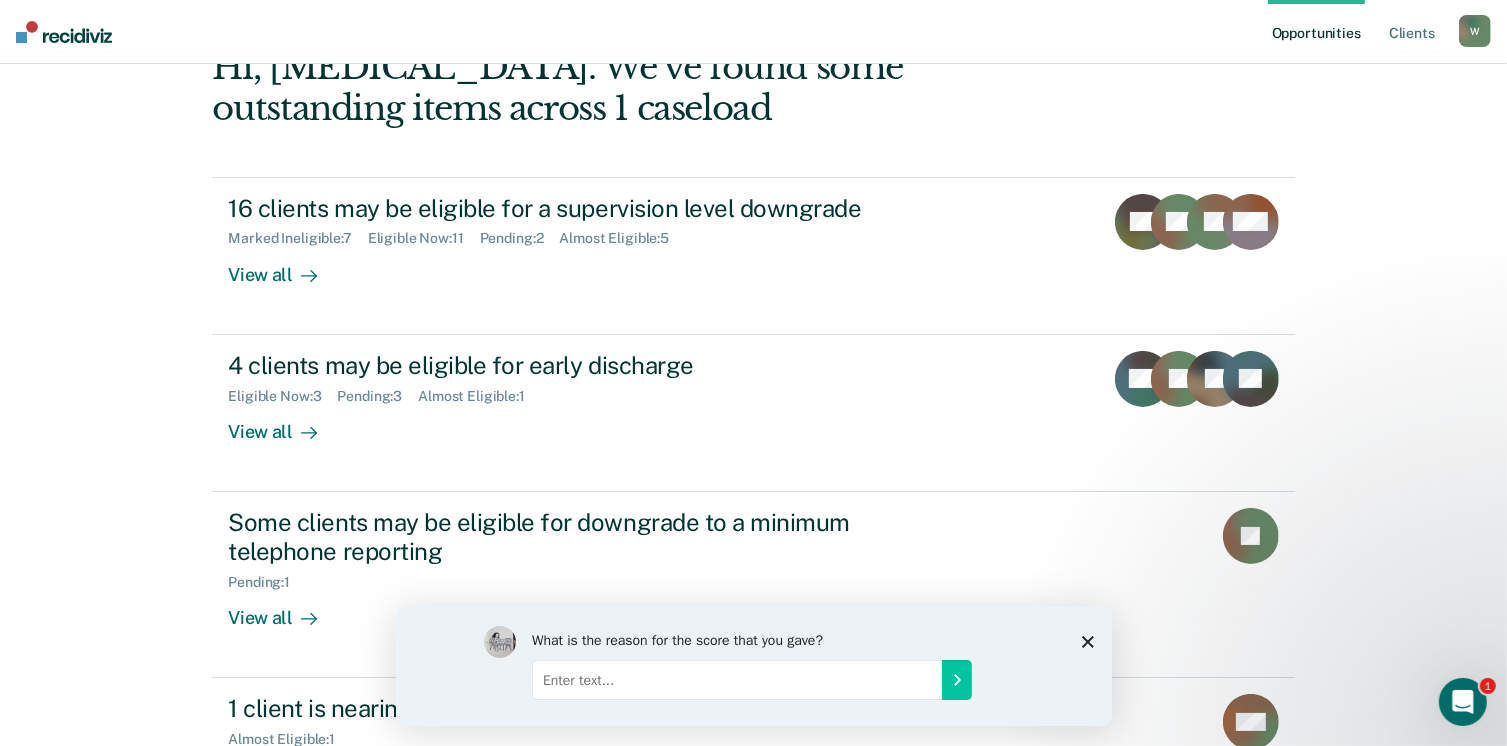 click 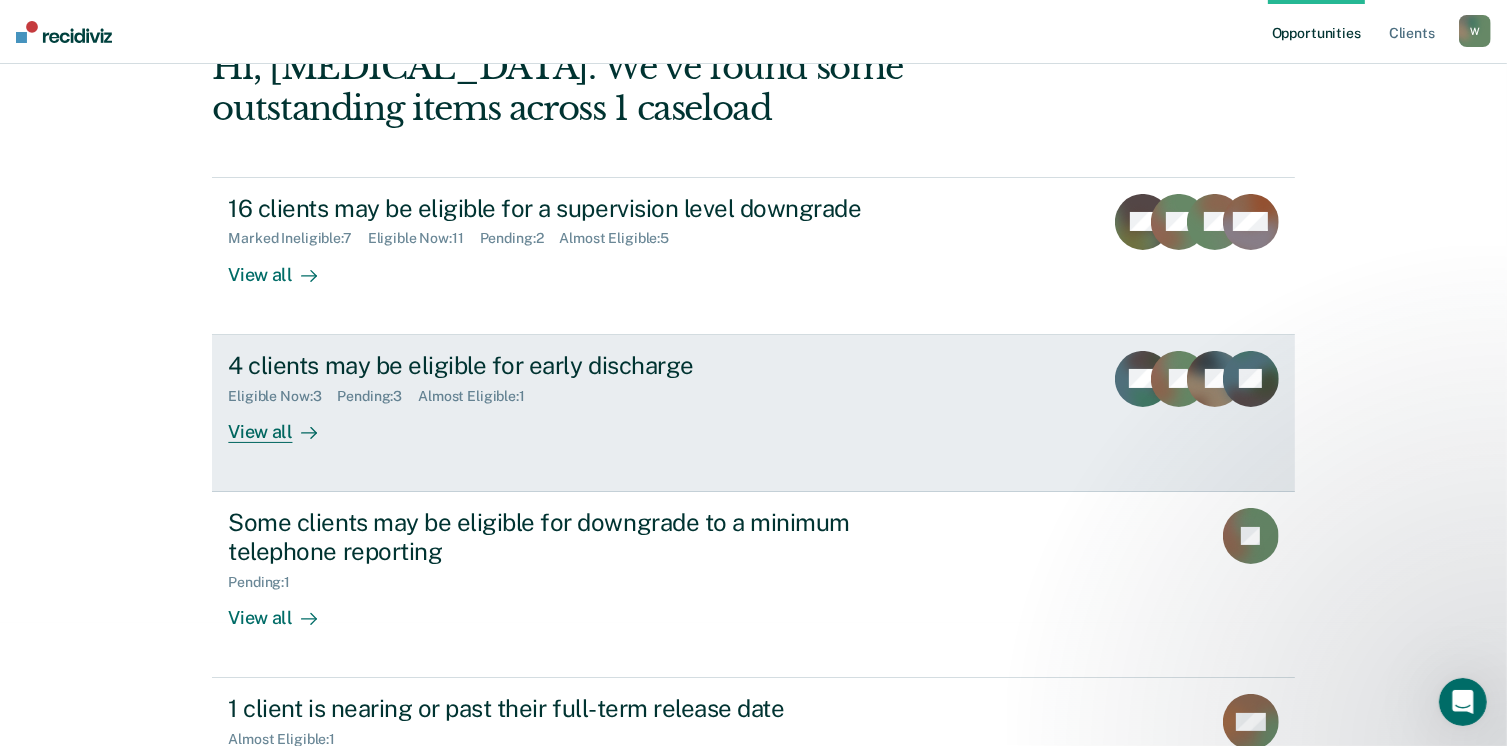 click on "View all" at bounding box center (284, 423) 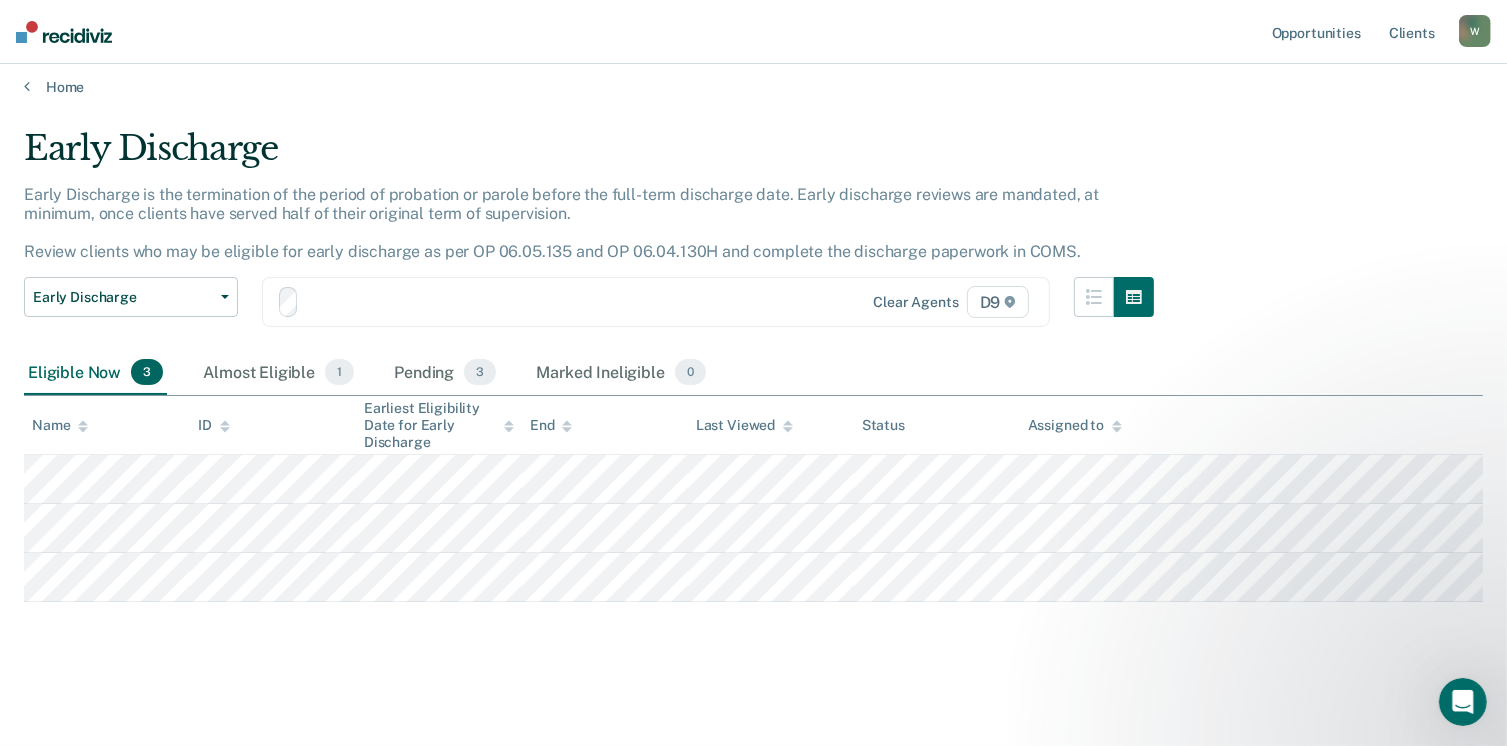 scroll, scrollTop: 0, scrollLeft: 0, axis: both 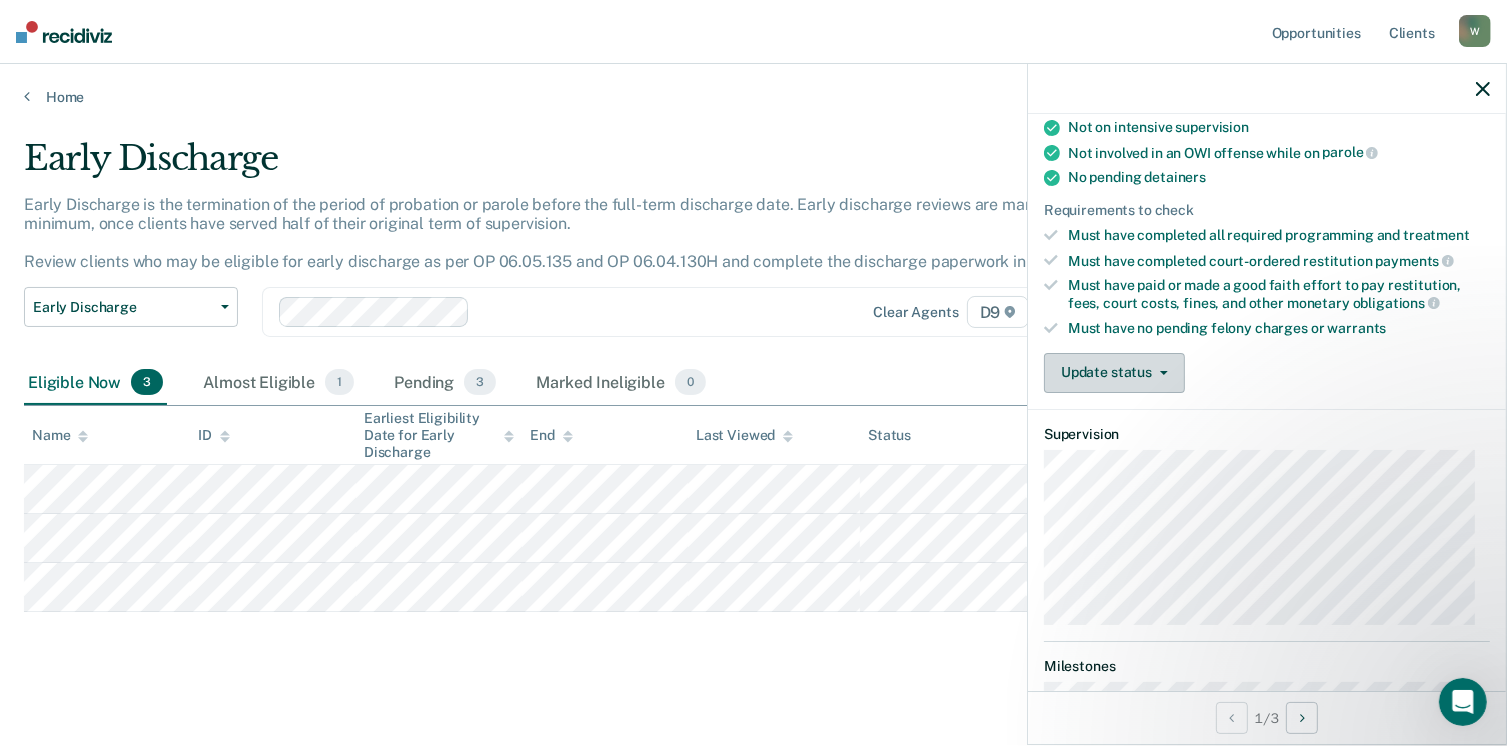 click 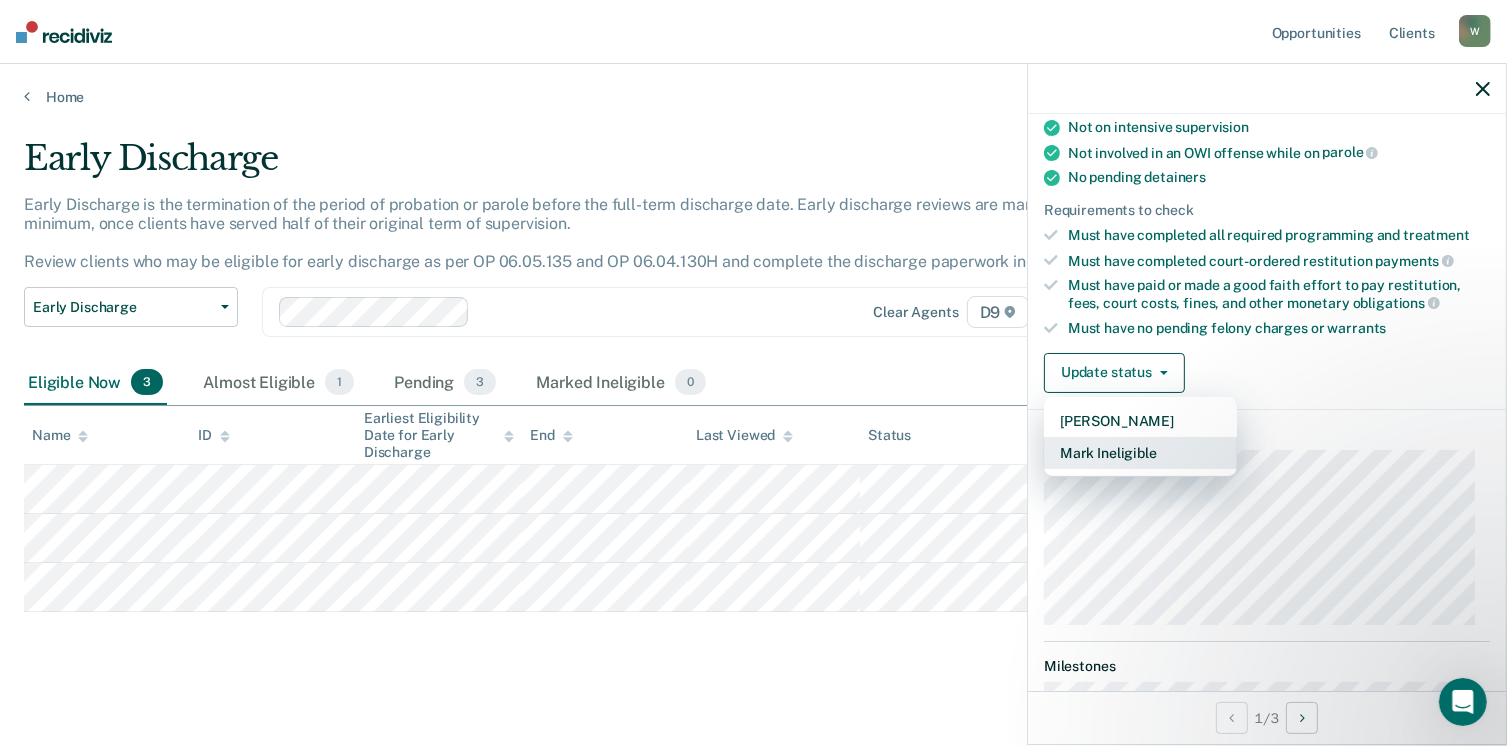 click on "Mark Ineligible" at bounding box center (1140, 453) 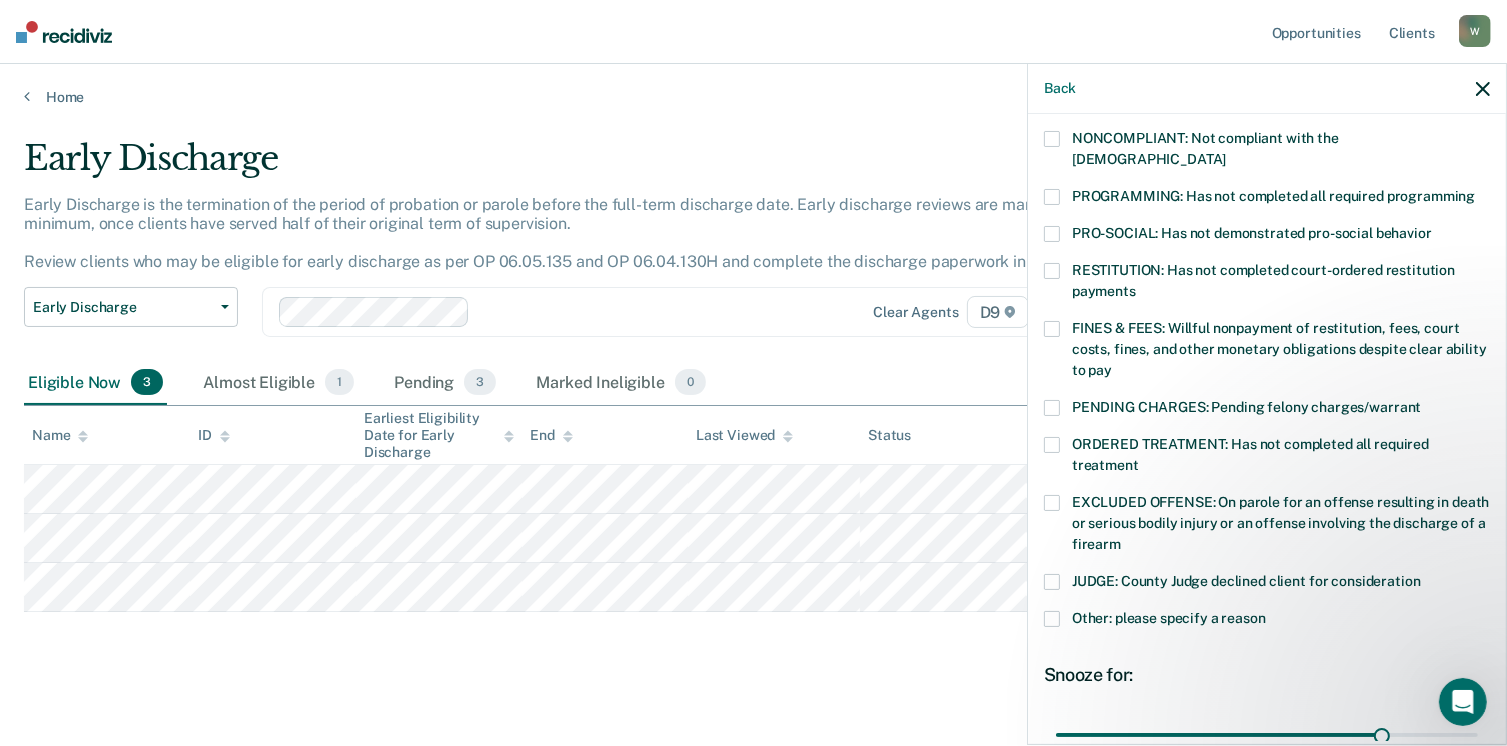 click at bounding box center [1052, 408] 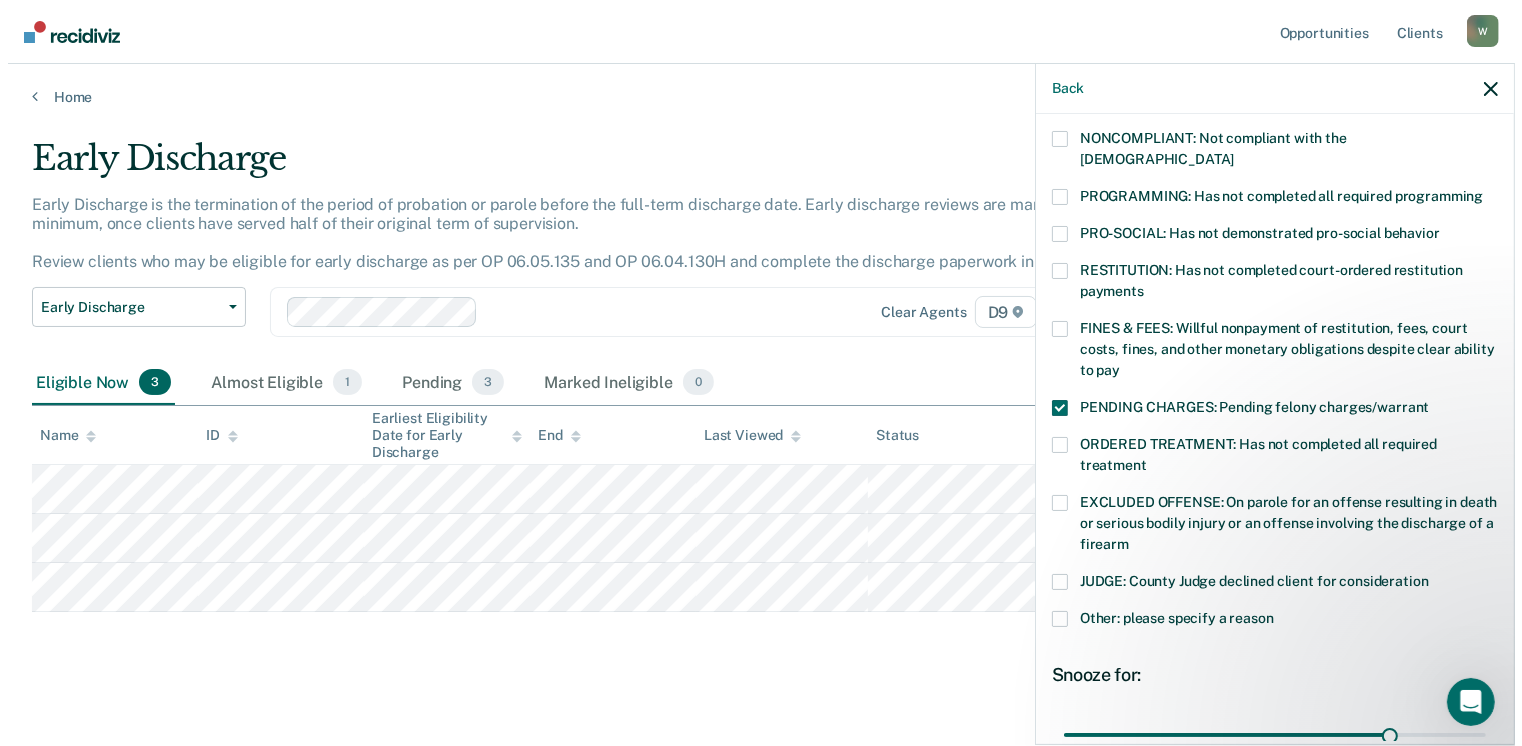 scroll, scrollTop: 551, scrollLeft: 0, axis: vertical 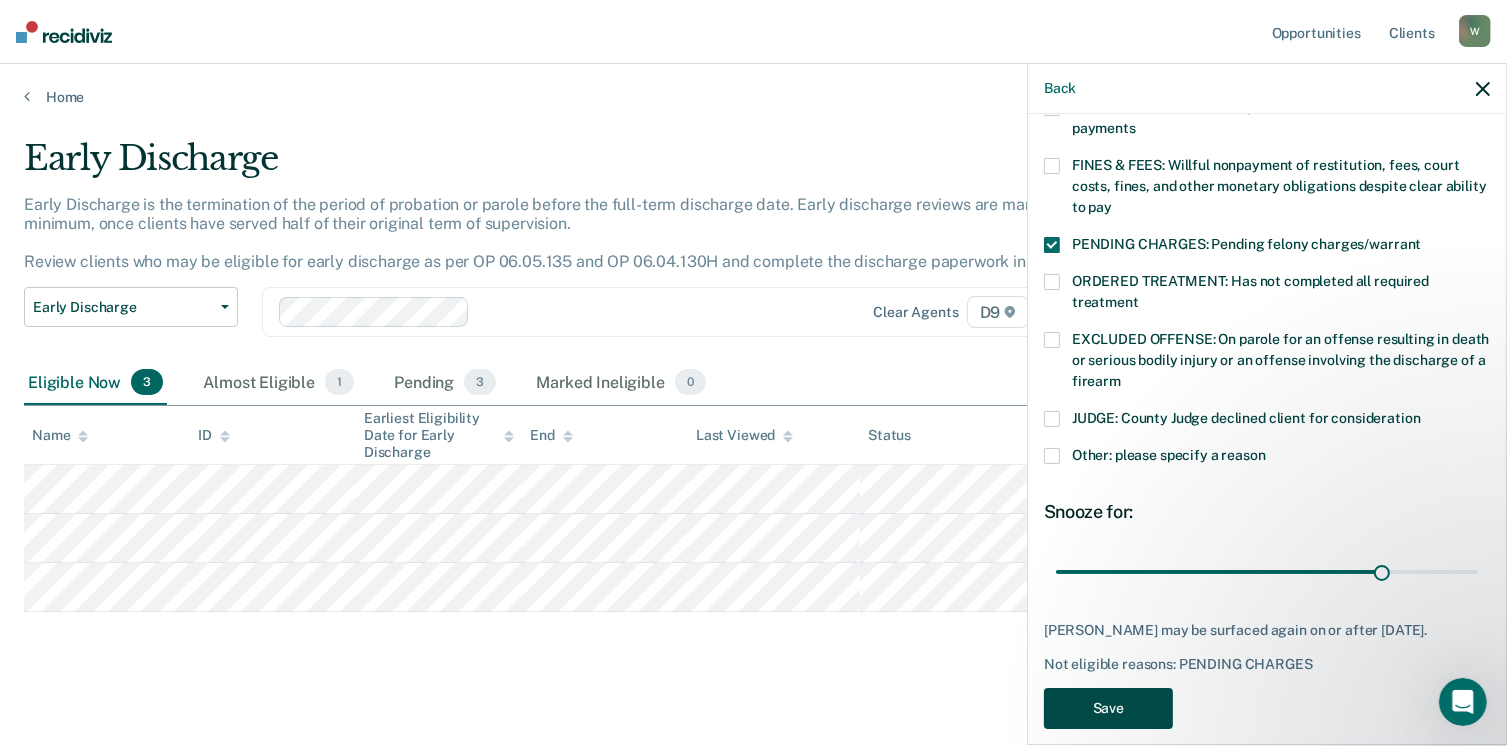 click on "Save" at bounding box center [1108, 708] 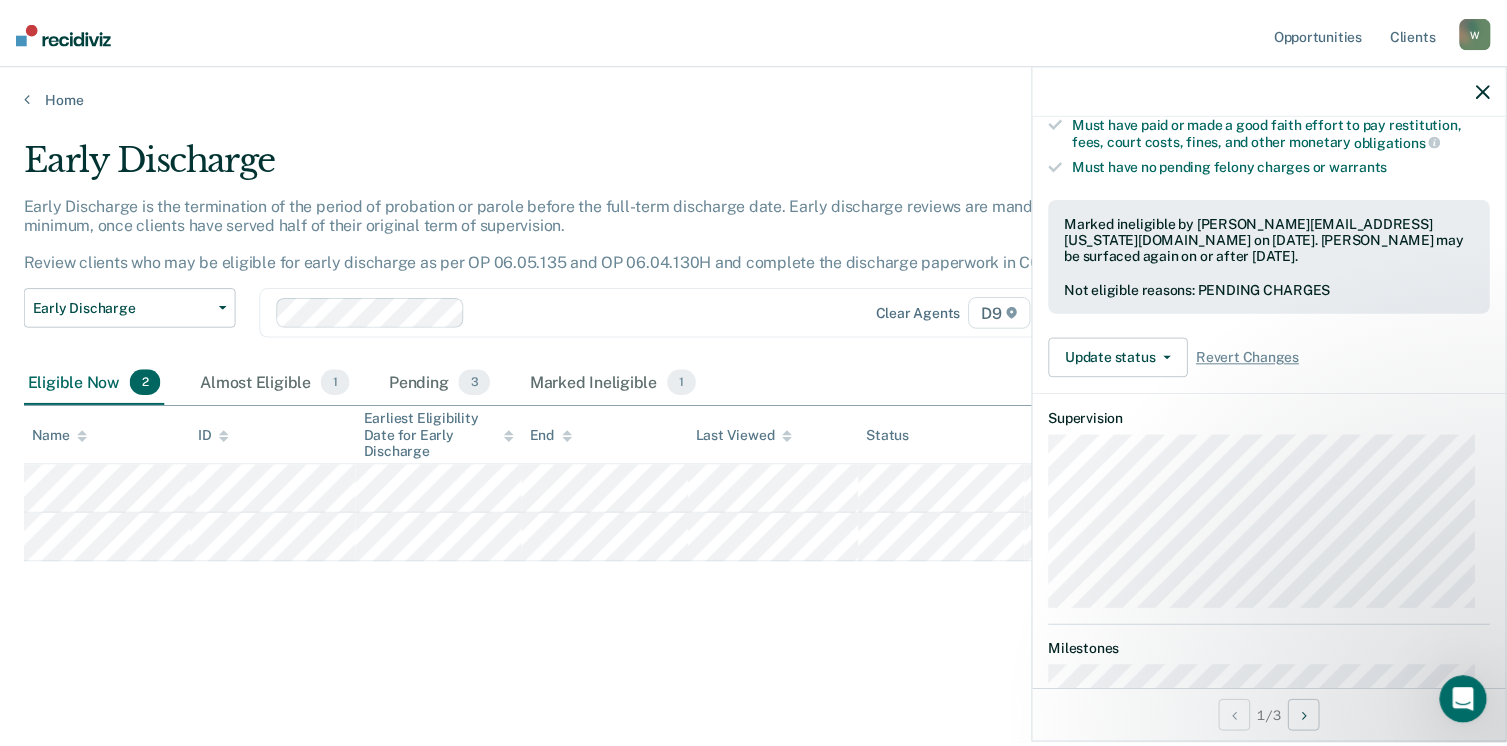 scroll, scrollTop: 541, scrollLeft: 0, axis: vertical 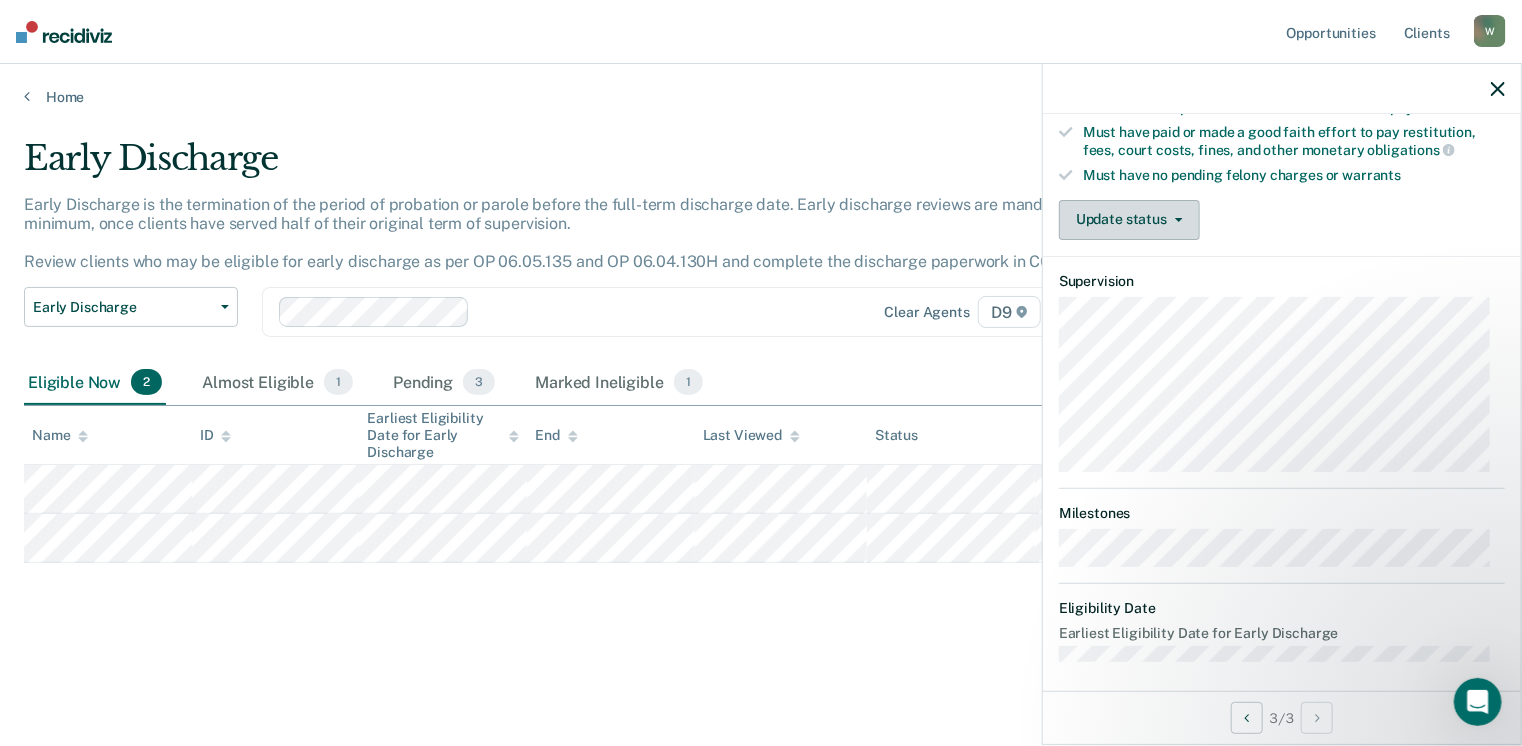 click on "Update status" at bounding box center (1129, 220) 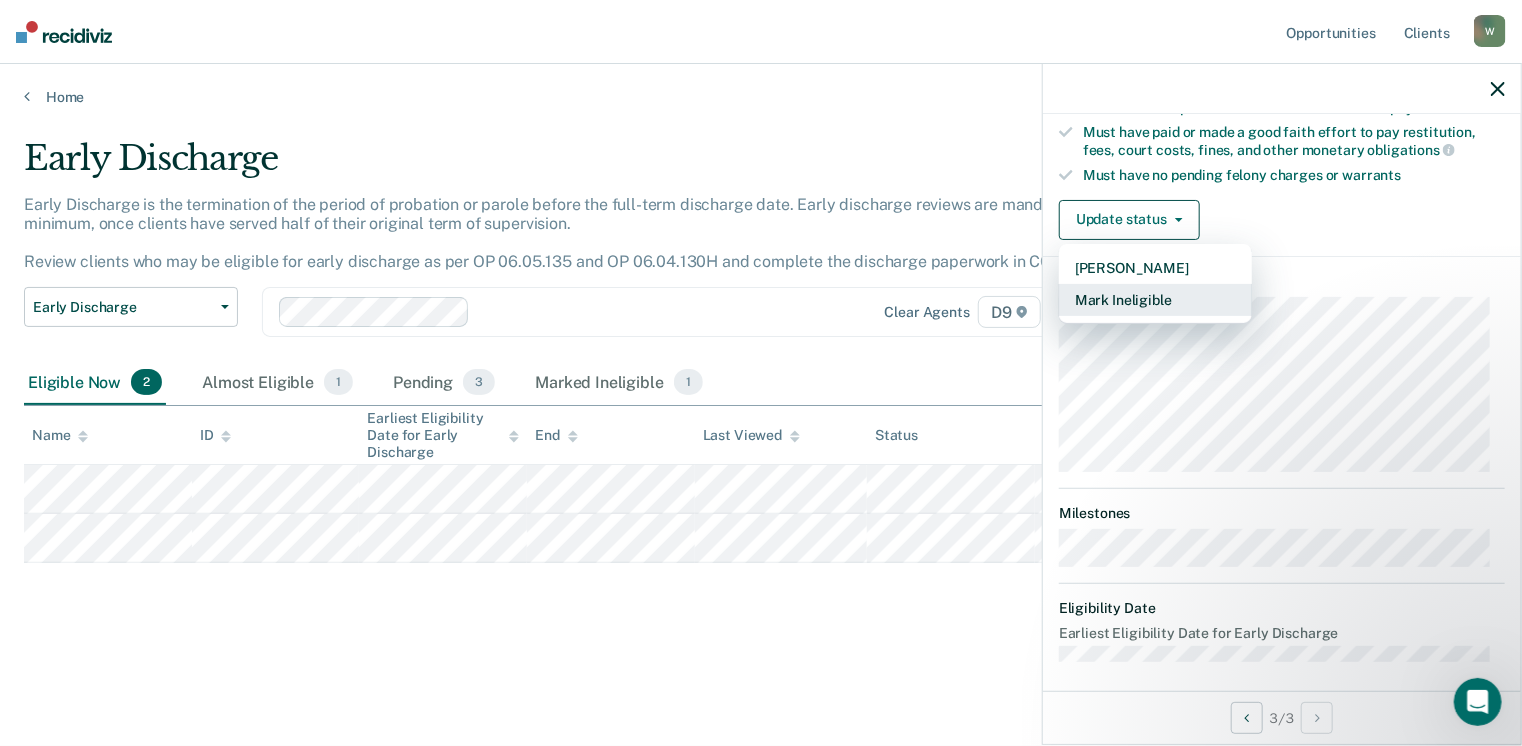 click on "Mark Ineligible" at bounding box center [1155, 300] 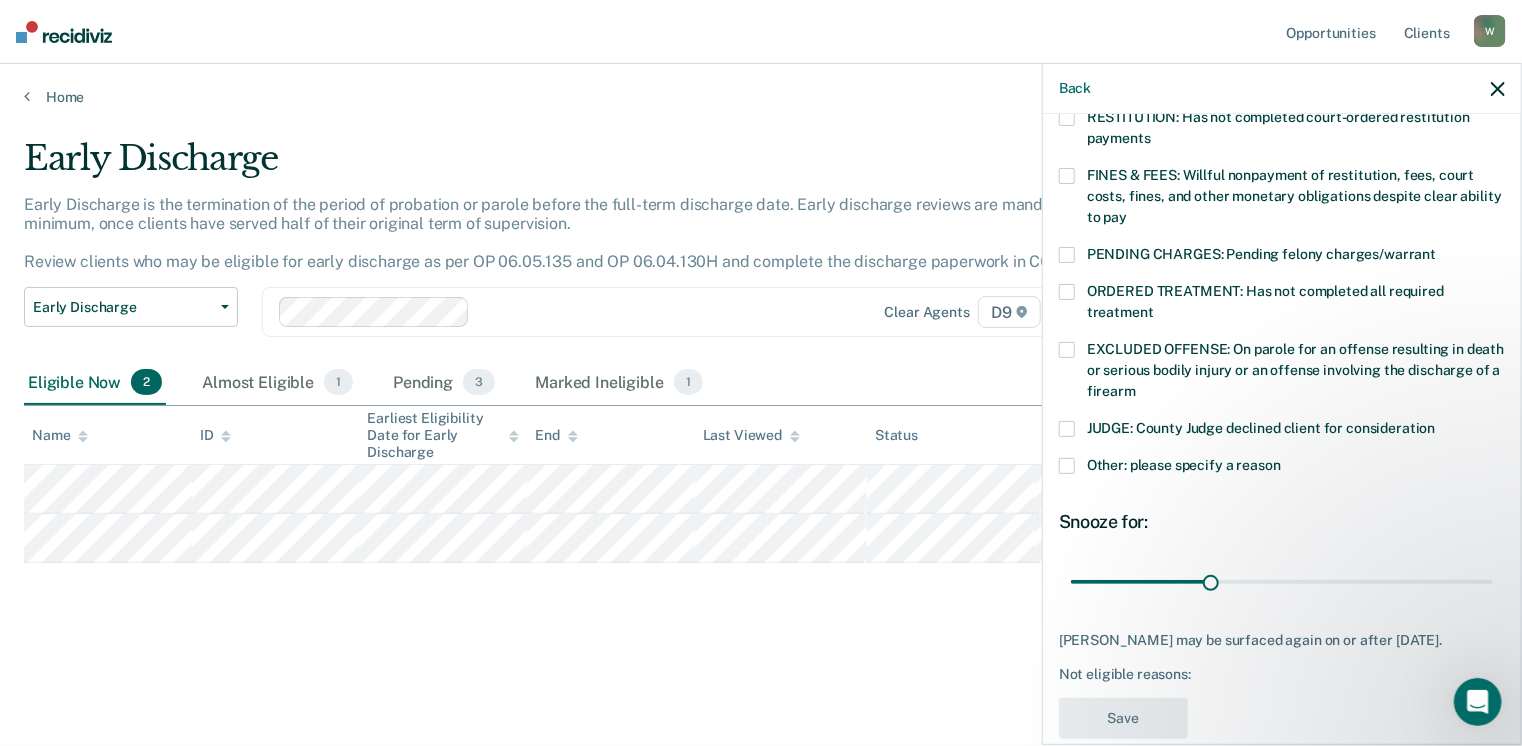 click at bounding box center (1067, 292) 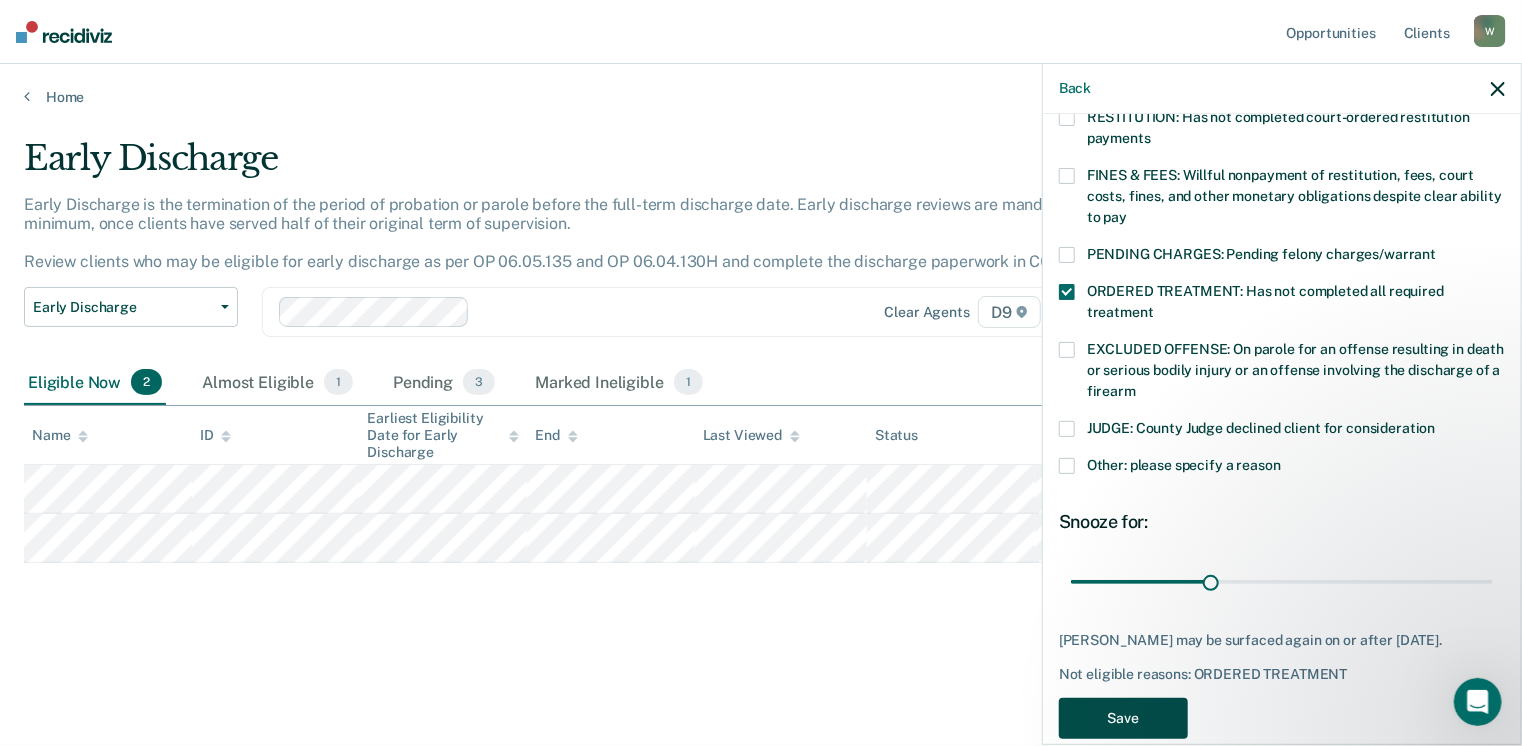 click on "Save" at bounding box center (1123, 718) 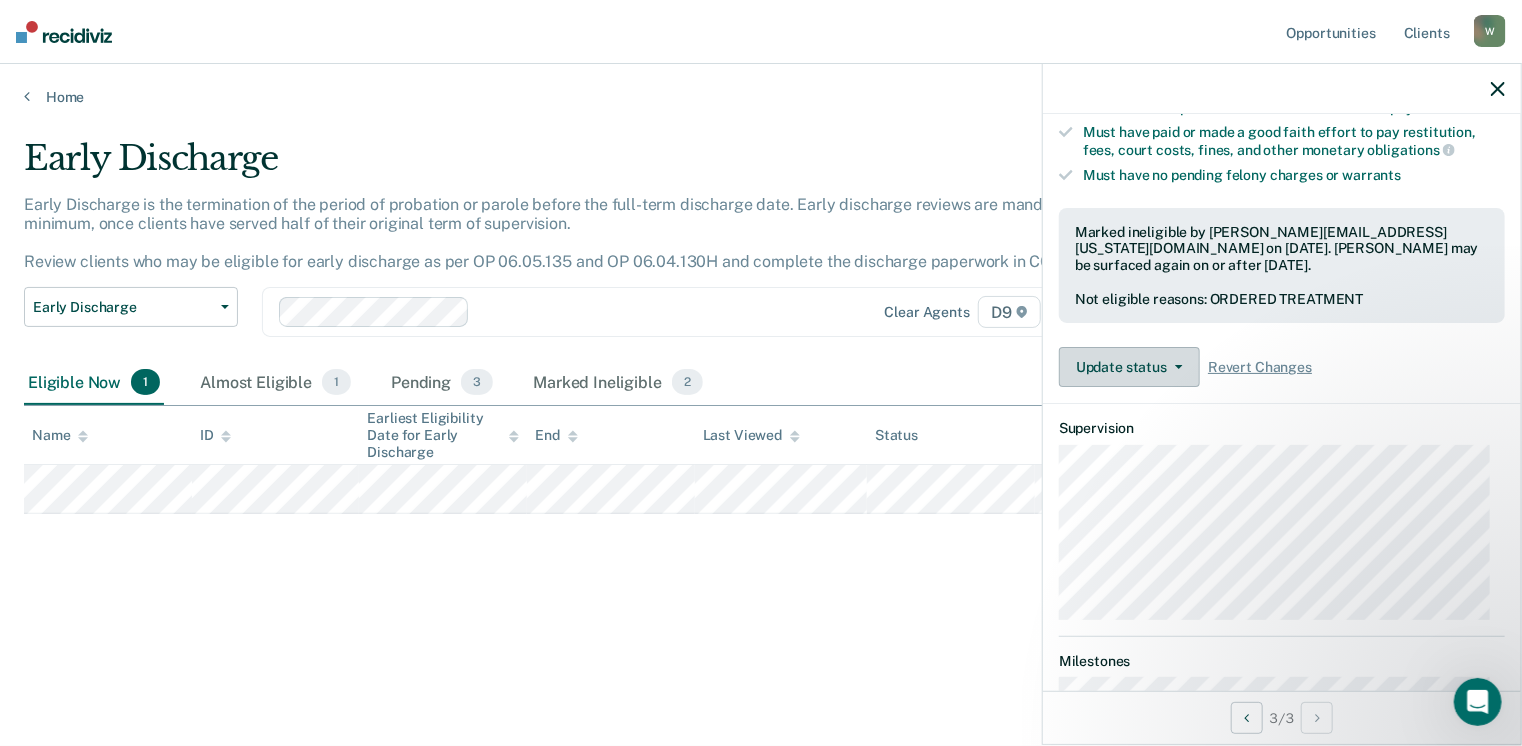 click on "Update status" at bounding box center (1129, 367) 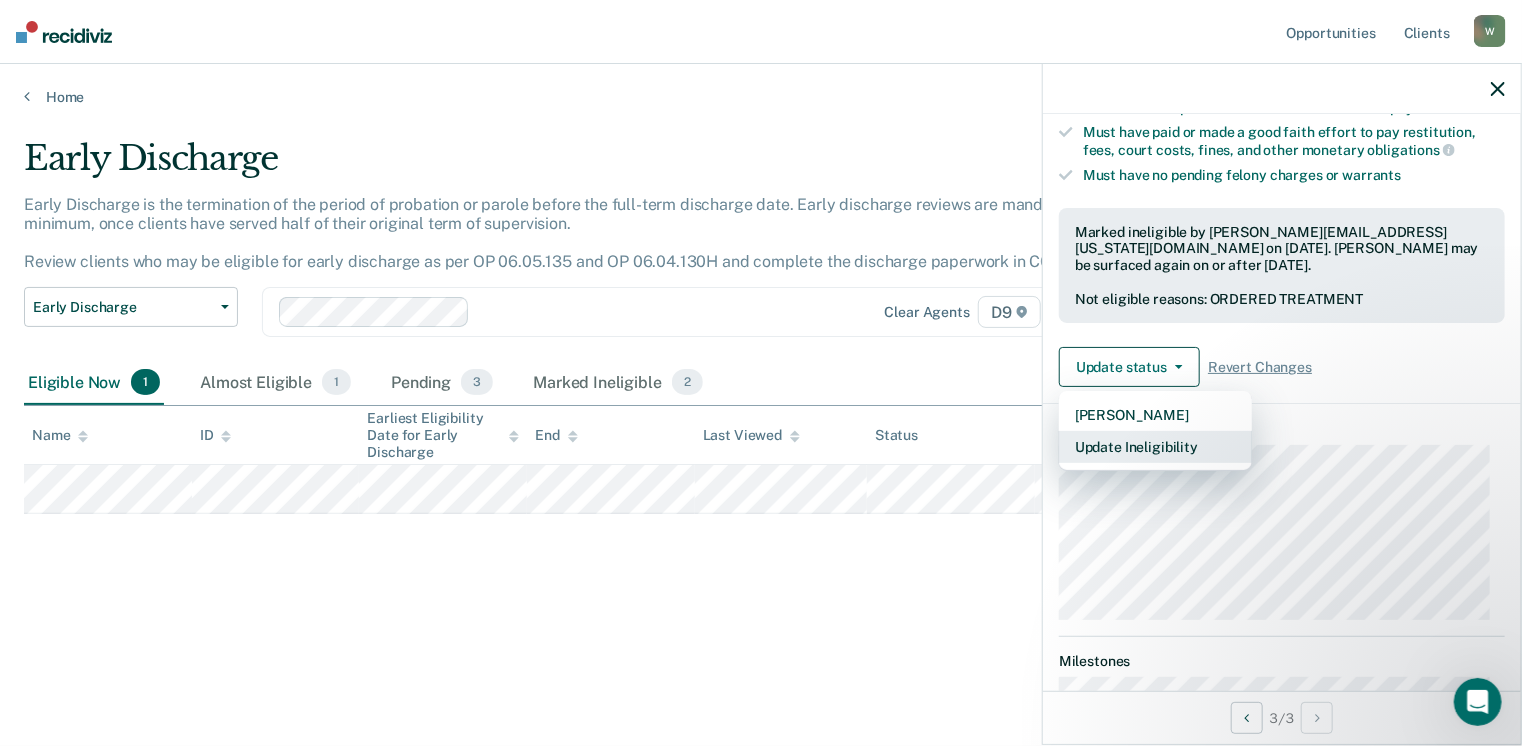 click on "Update Ineligibility" at bounding box center (1155, 447) 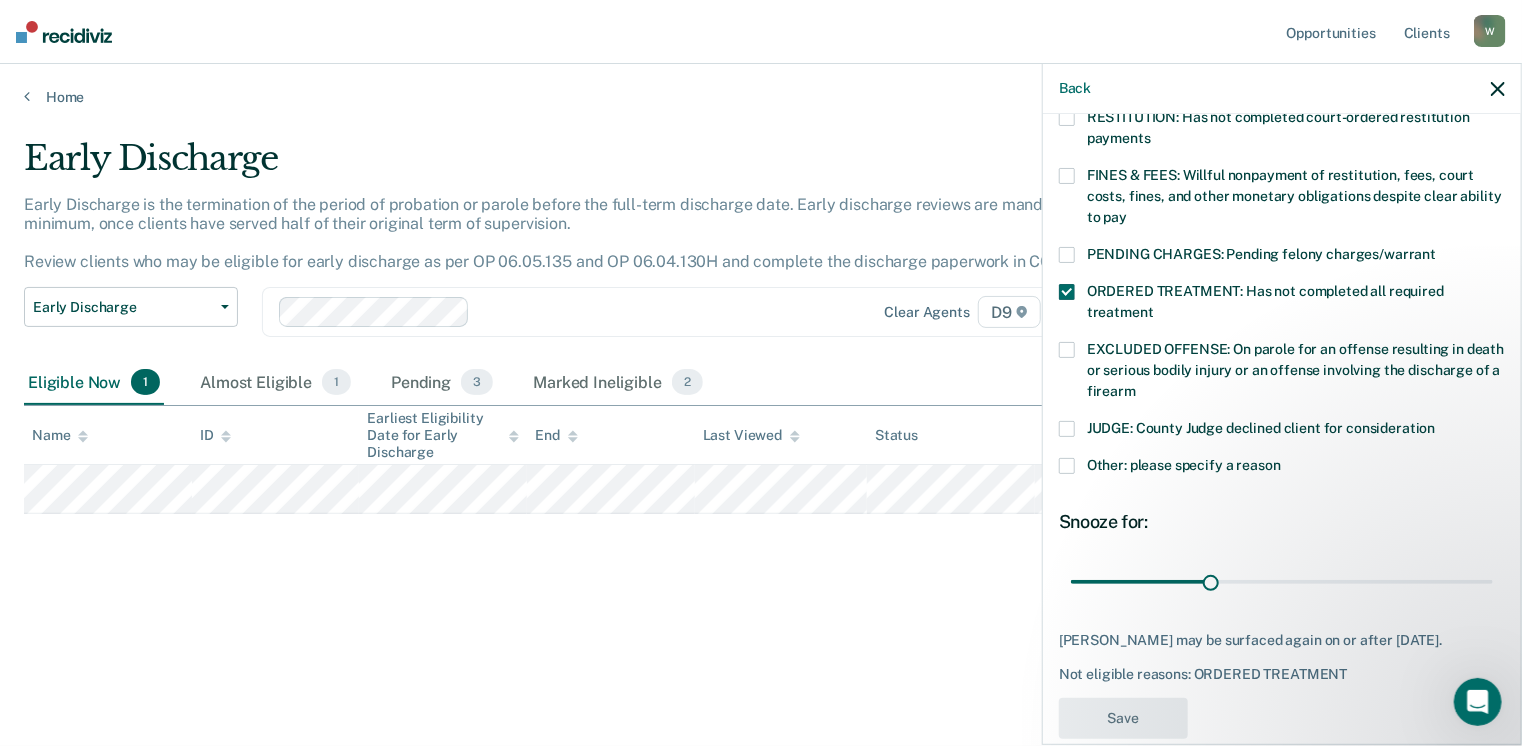 click at bounding box center (1067, 176) 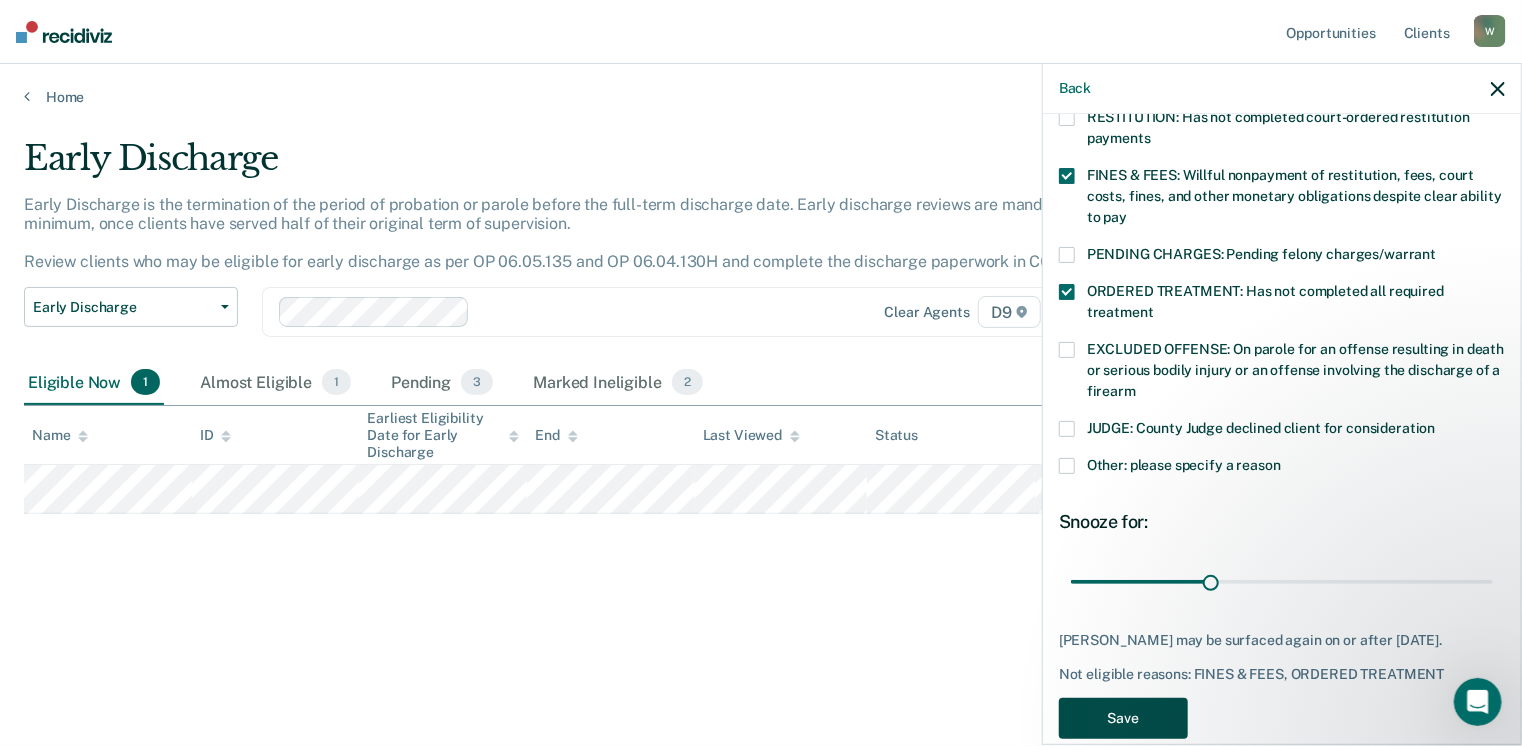 click on "Save" at bounding box center (1123, 718) 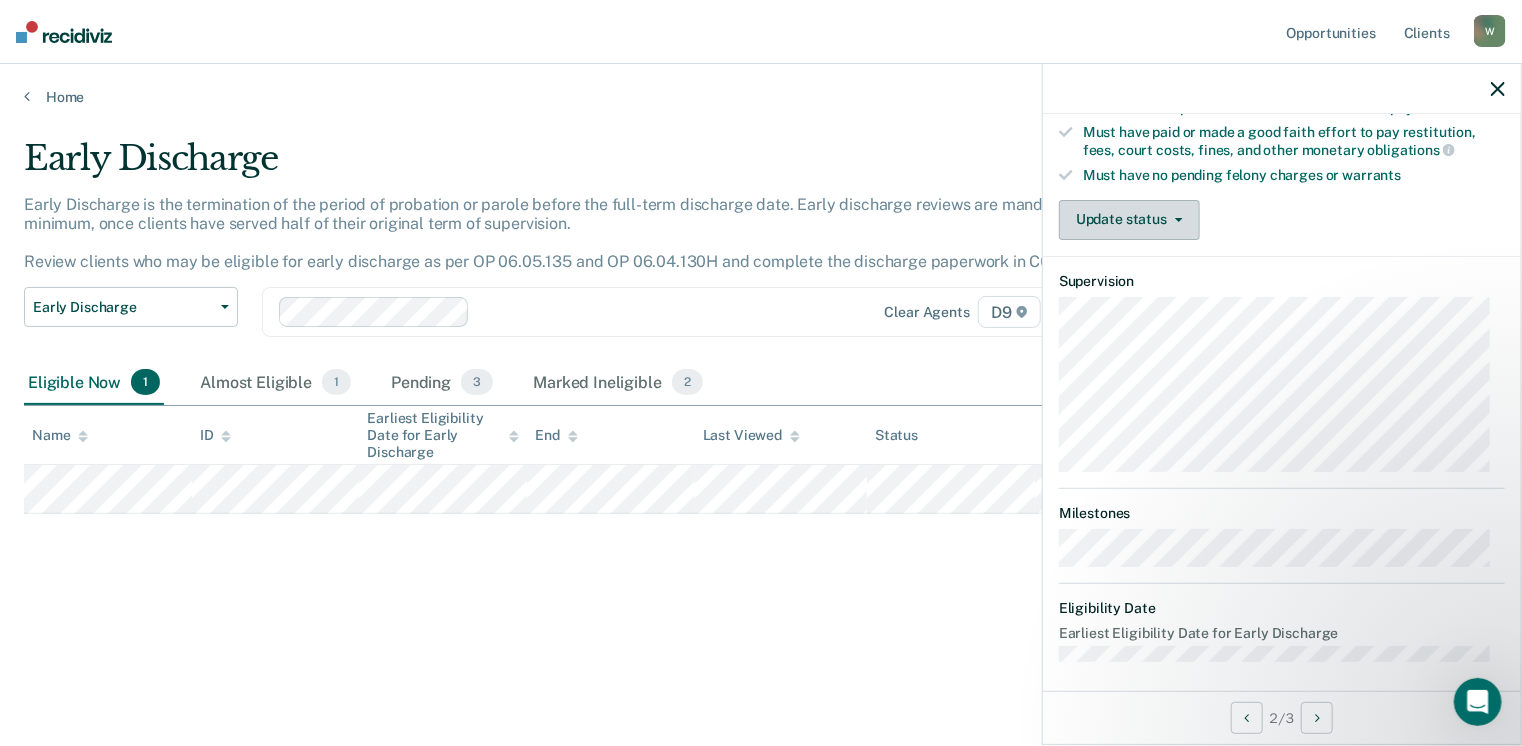 click at bounding box center [1175, 220] 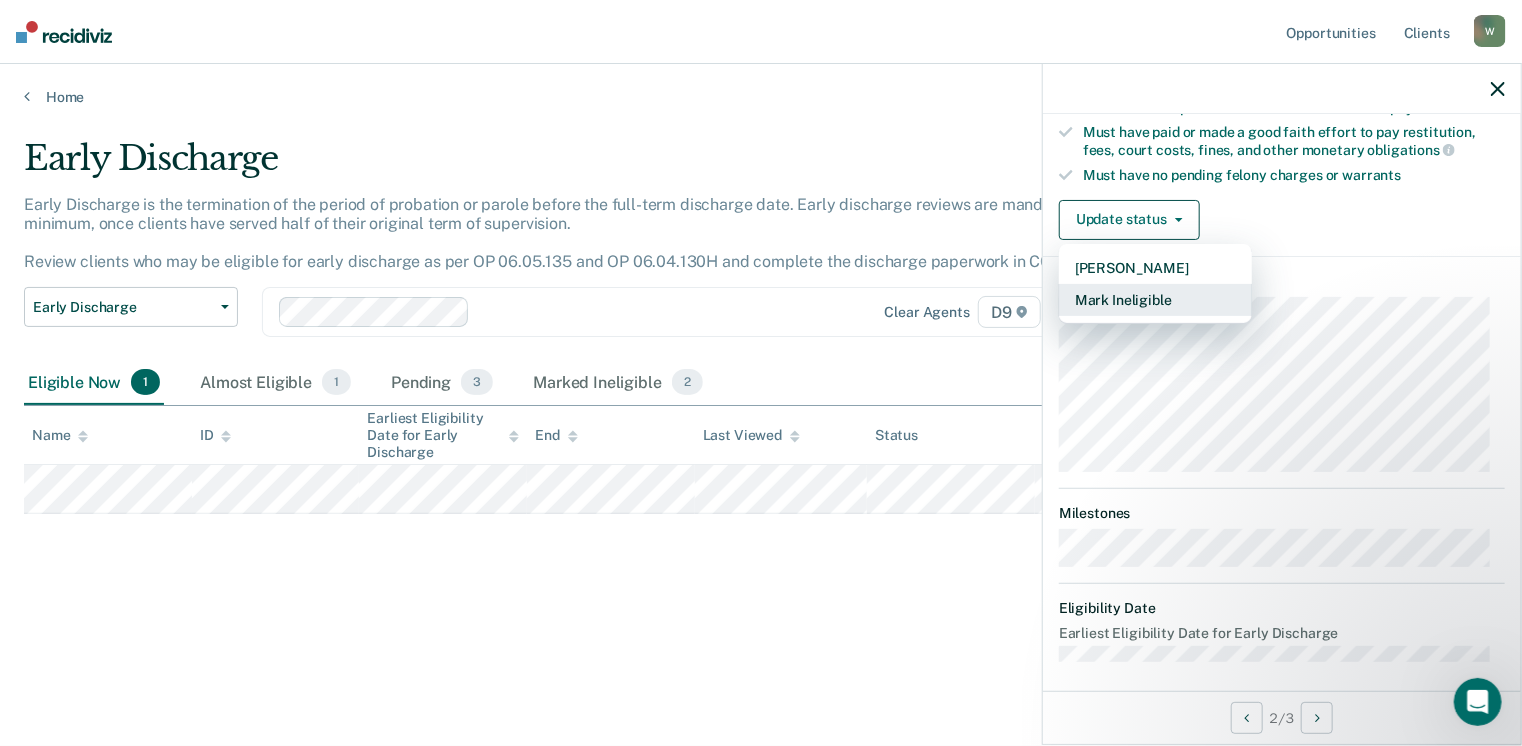 click on "Mark Ineligible" at bounding box center (1155, 300) 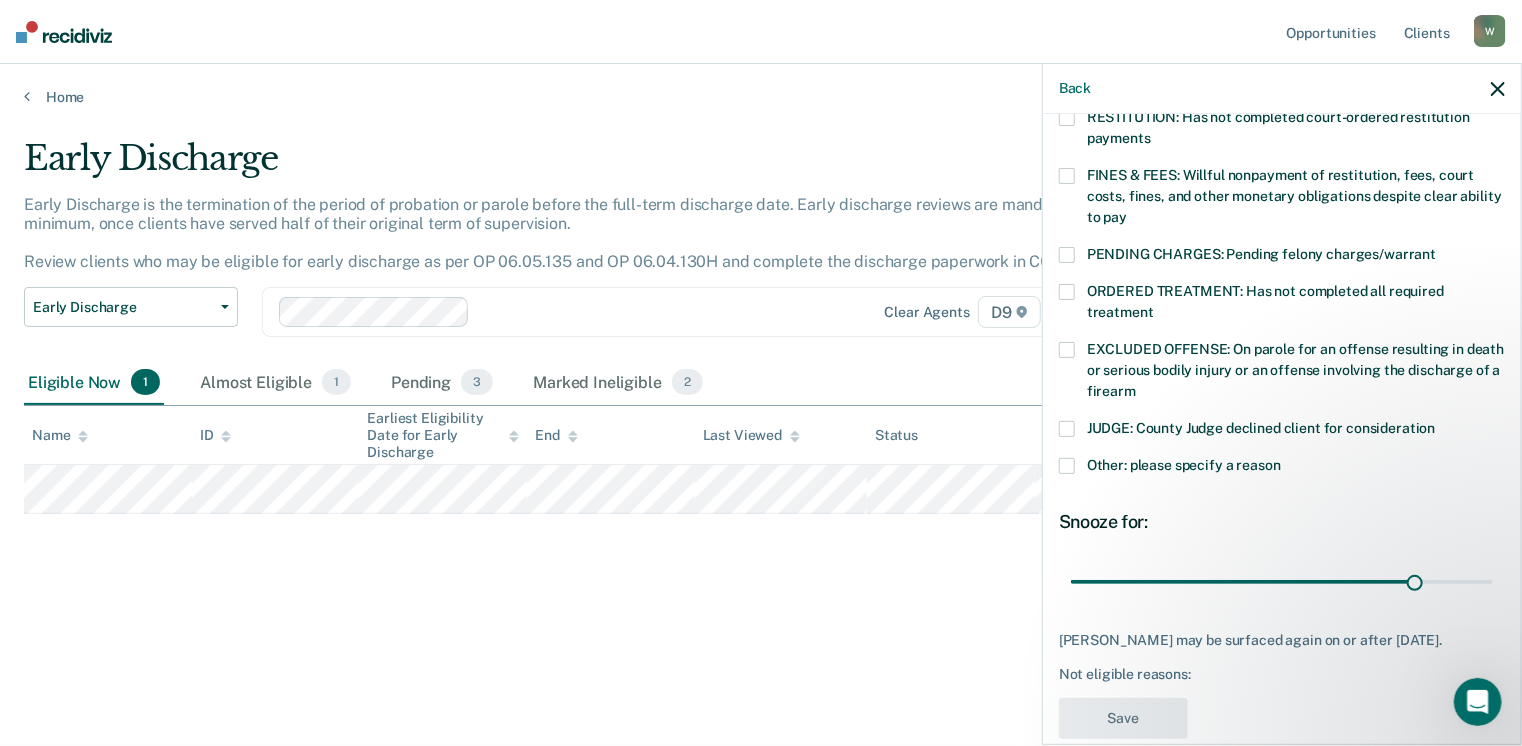 click at bounding box center [1067, 176] 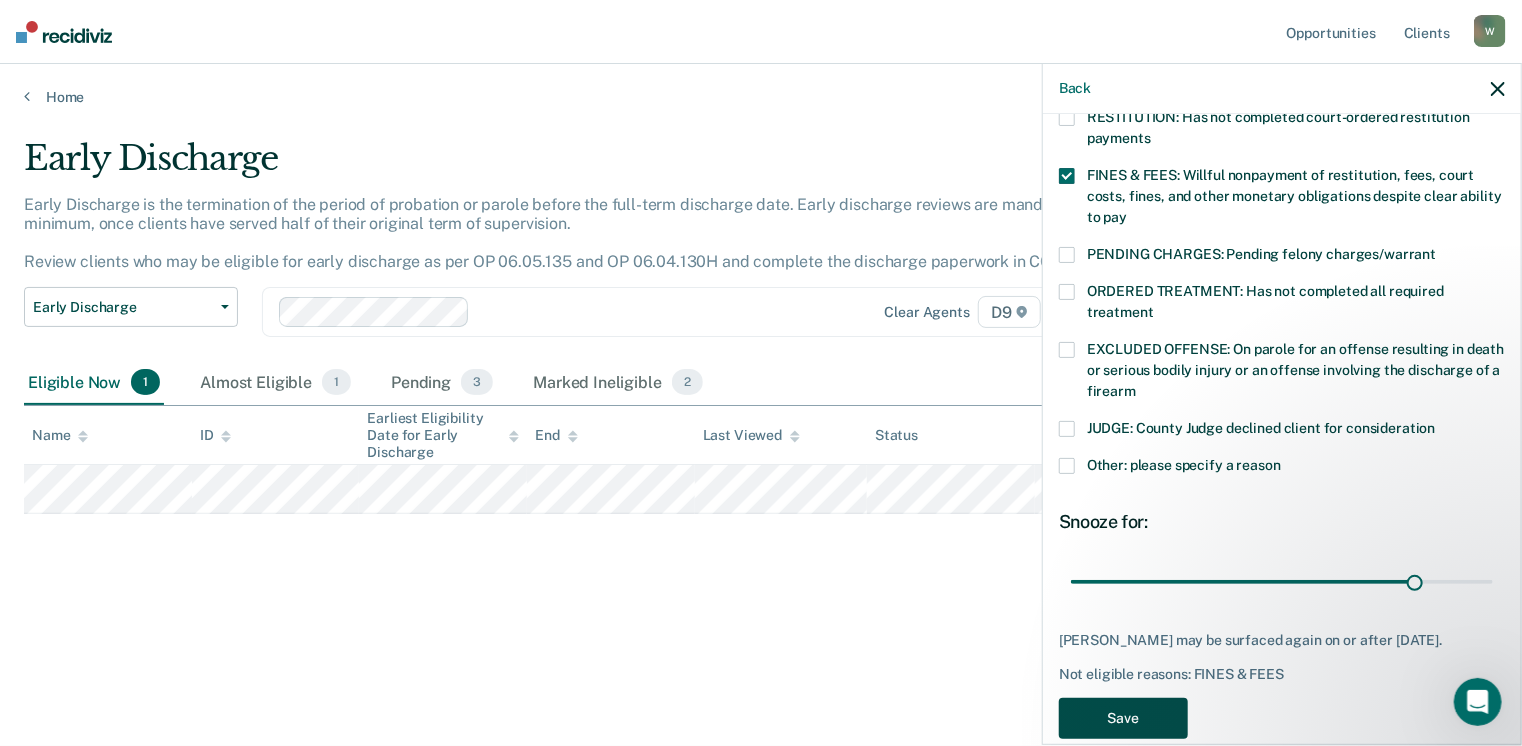 click on "Save" at bounding box center [1123, 718] 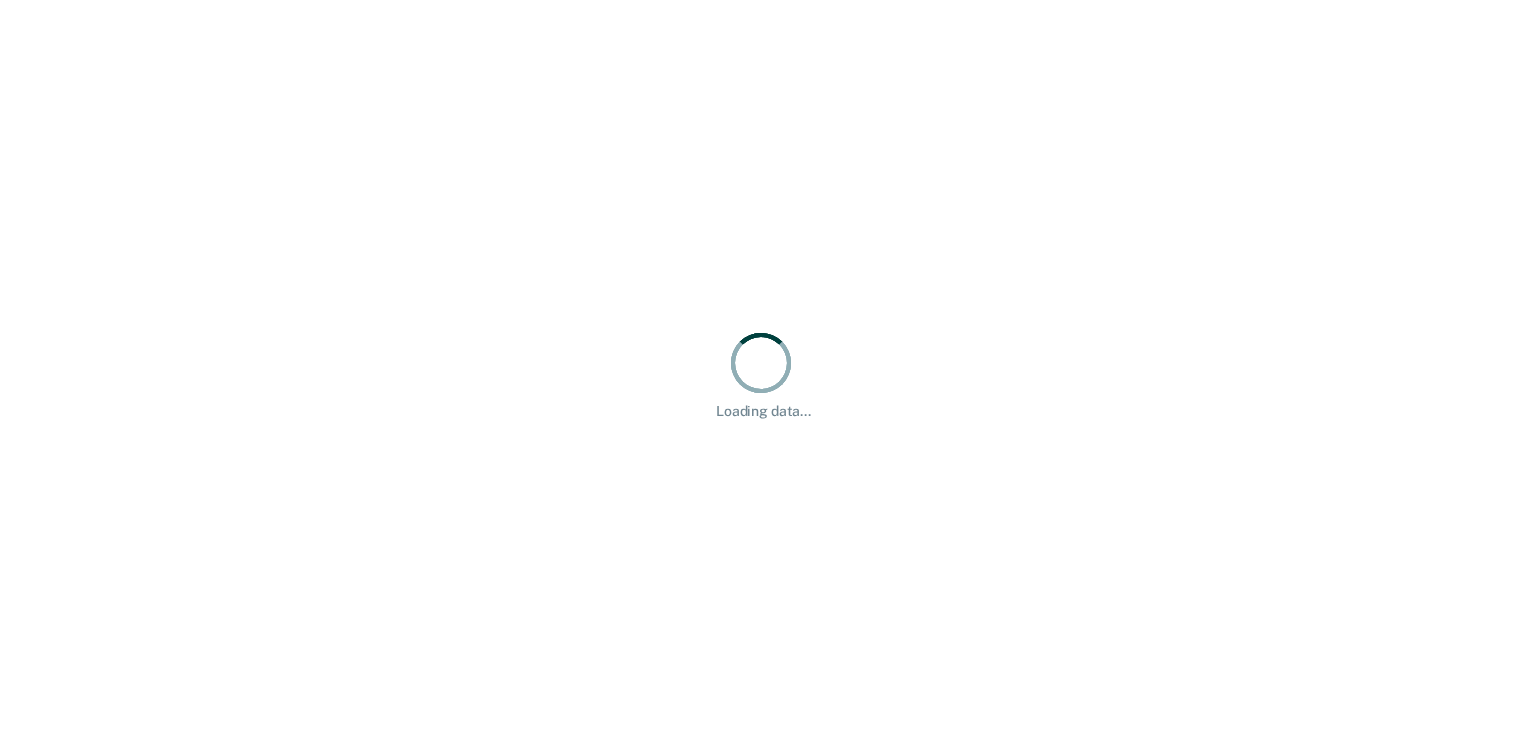 scroll, scrollTop: 0, scrollLeft: 0, axis: both 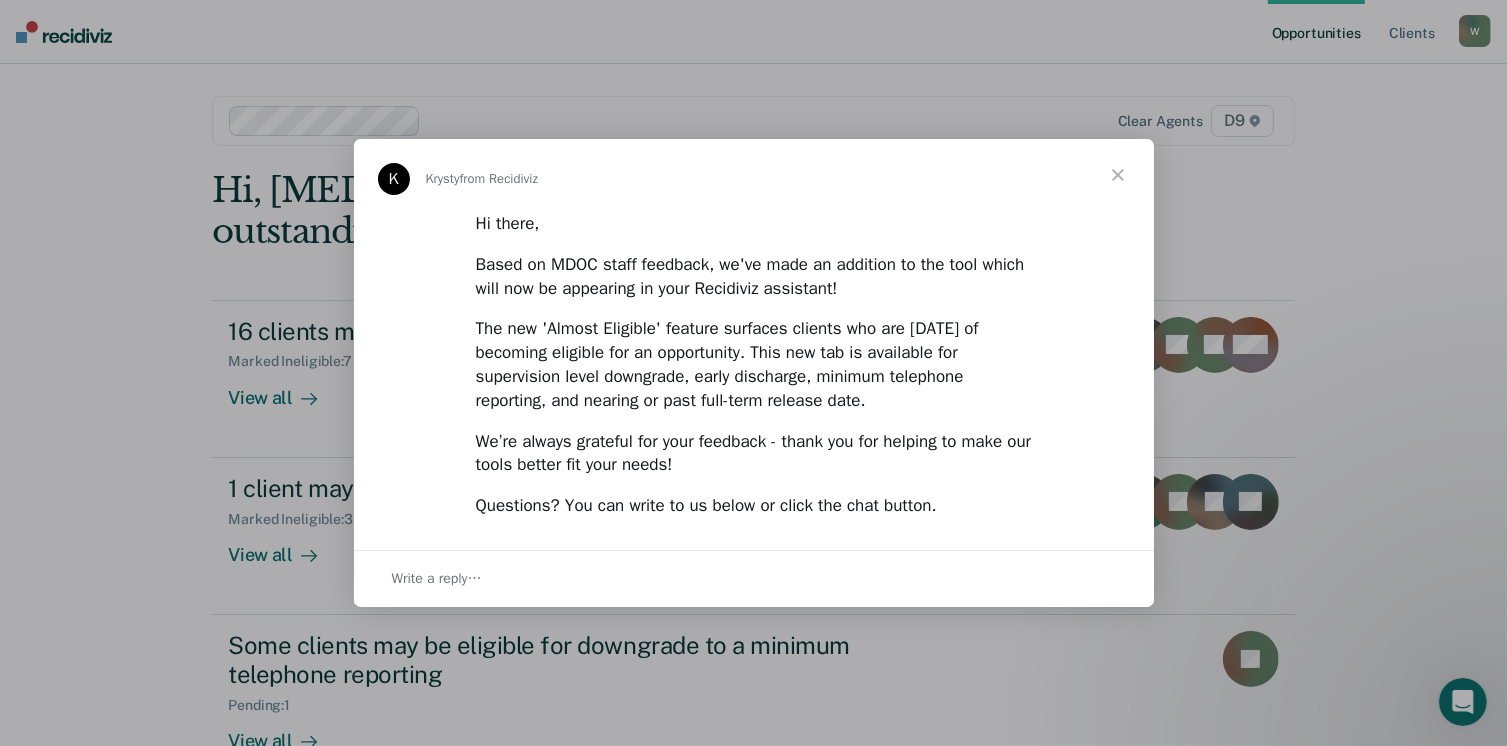 click at bounding box center (1118, 175) 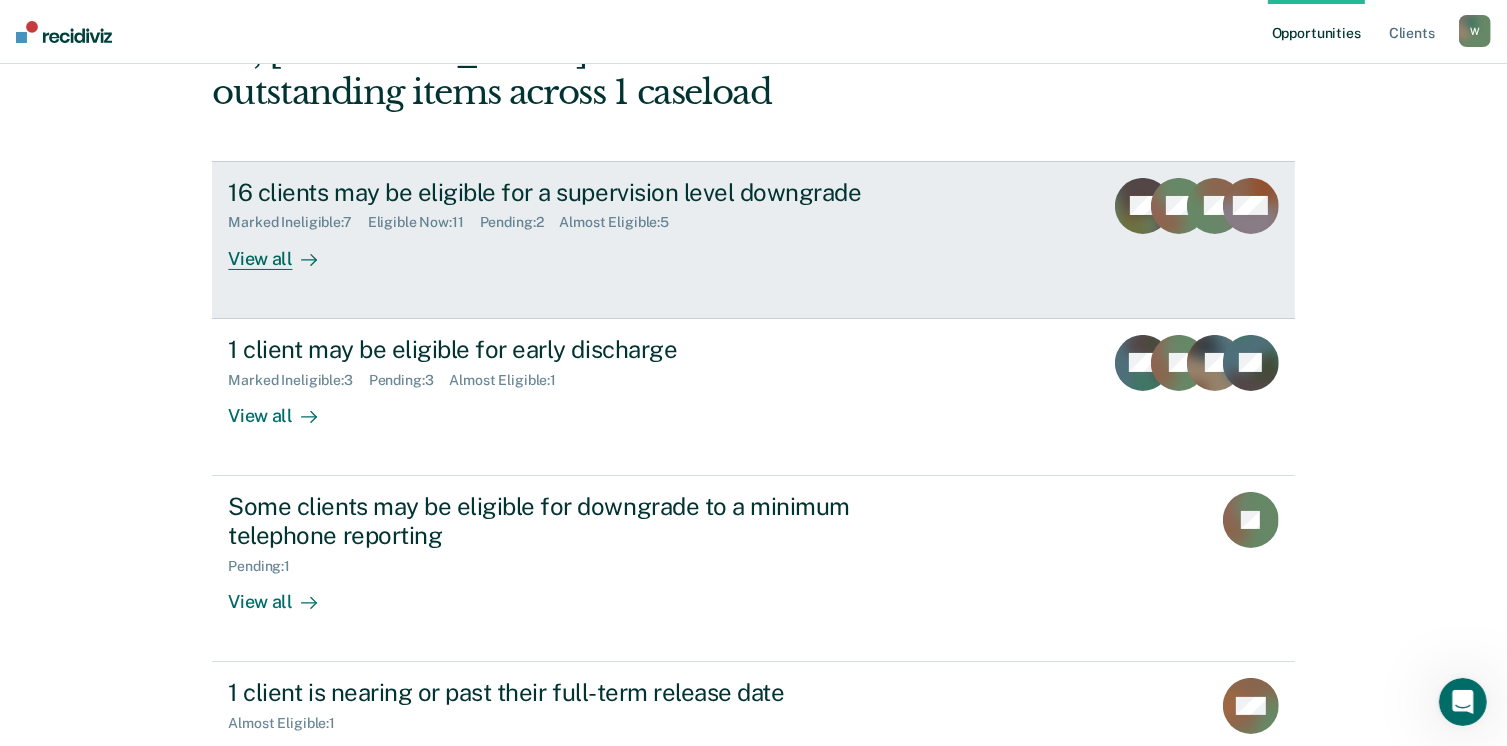 scroll, scrollTop: 140, scrollLeft: 0, axis: vertical 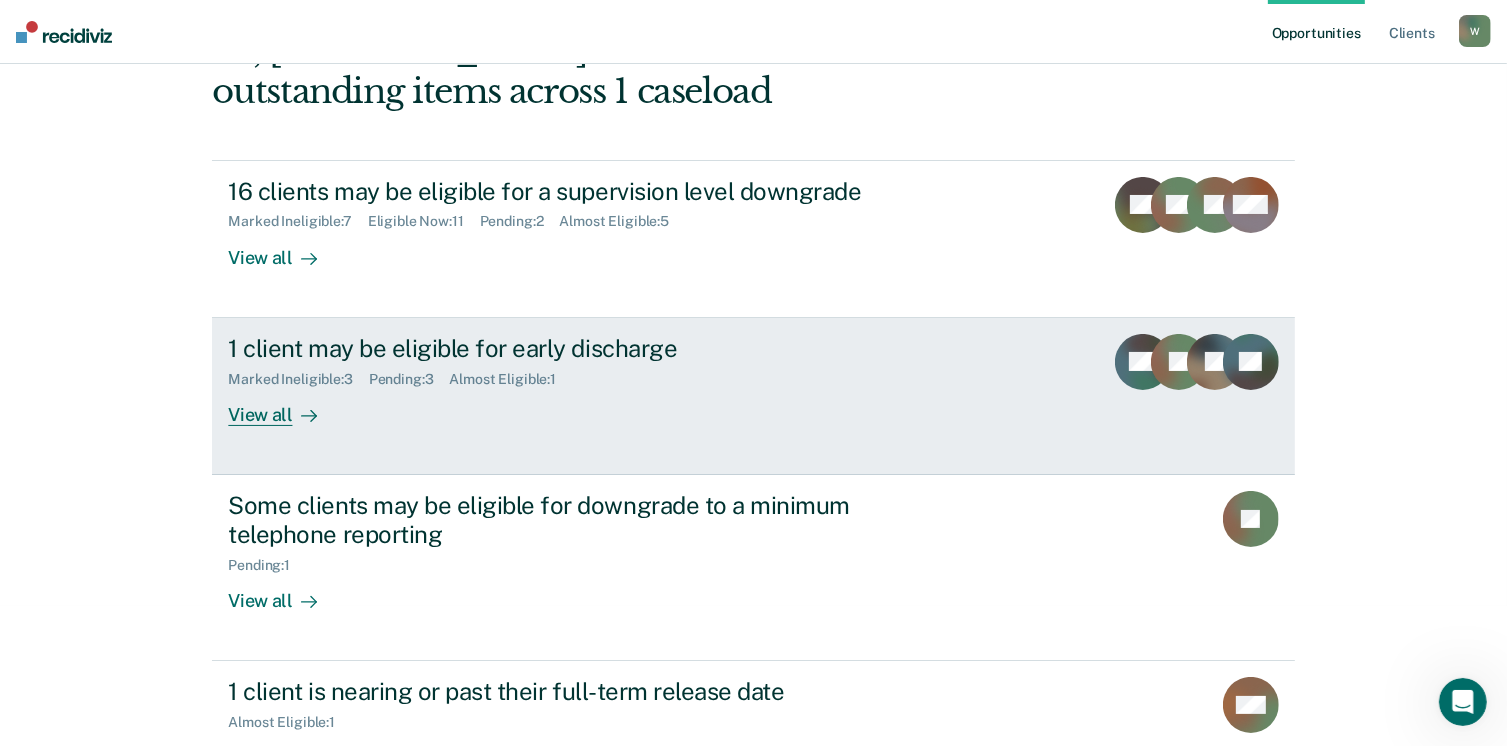 click on "View all" at bounding box center (284, 406) 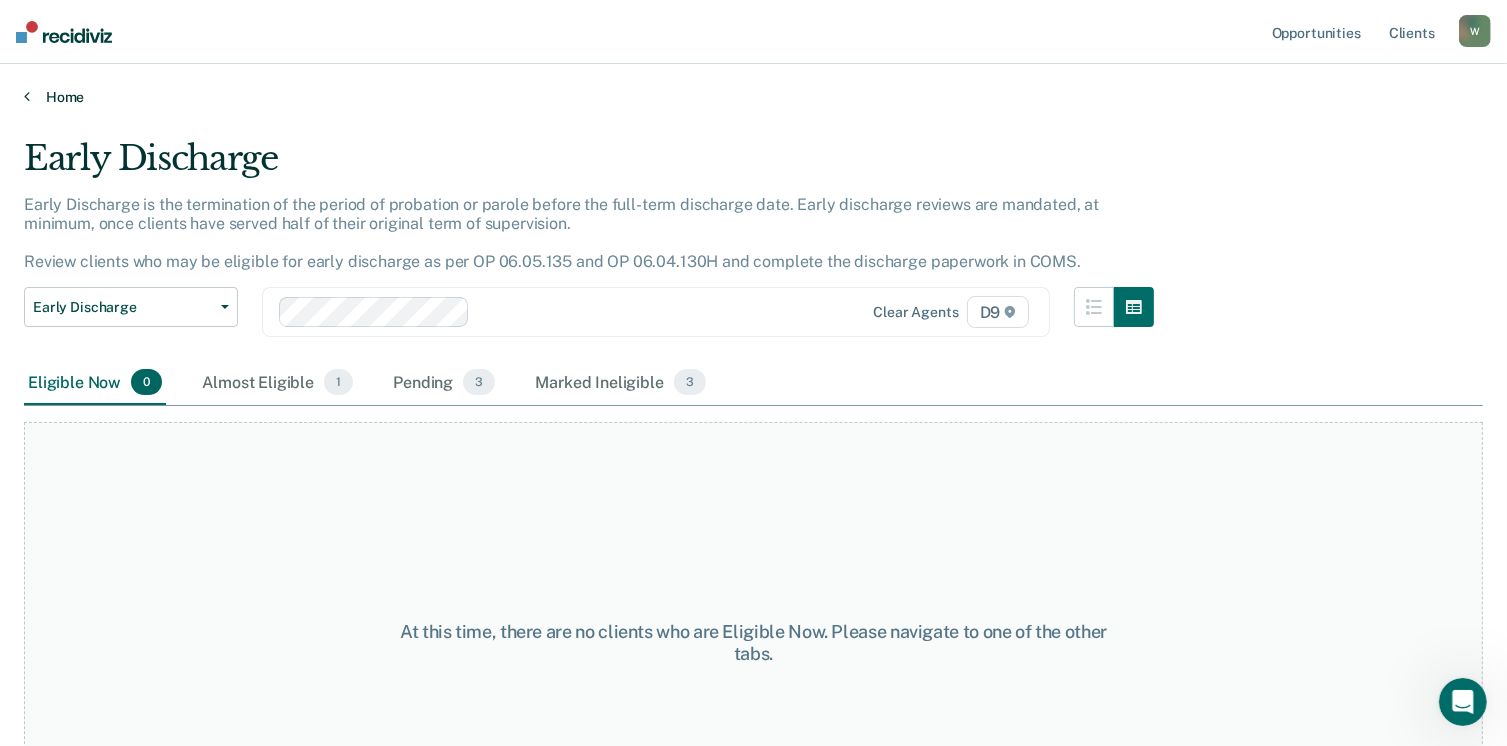 click on "Home" at bounding box center [753, 97] 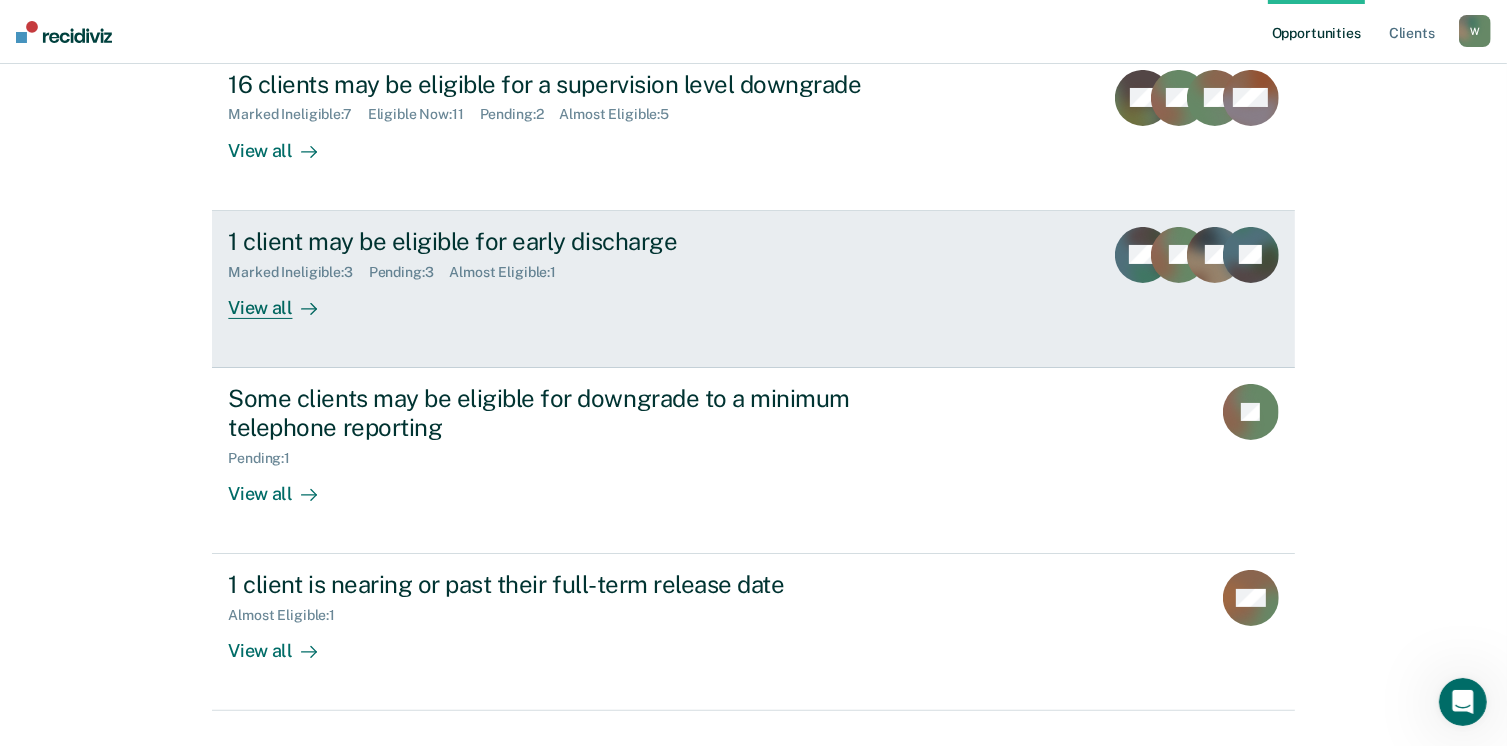 scroll, scrollTop: 250, scrollLeft: 0, axis: vertical 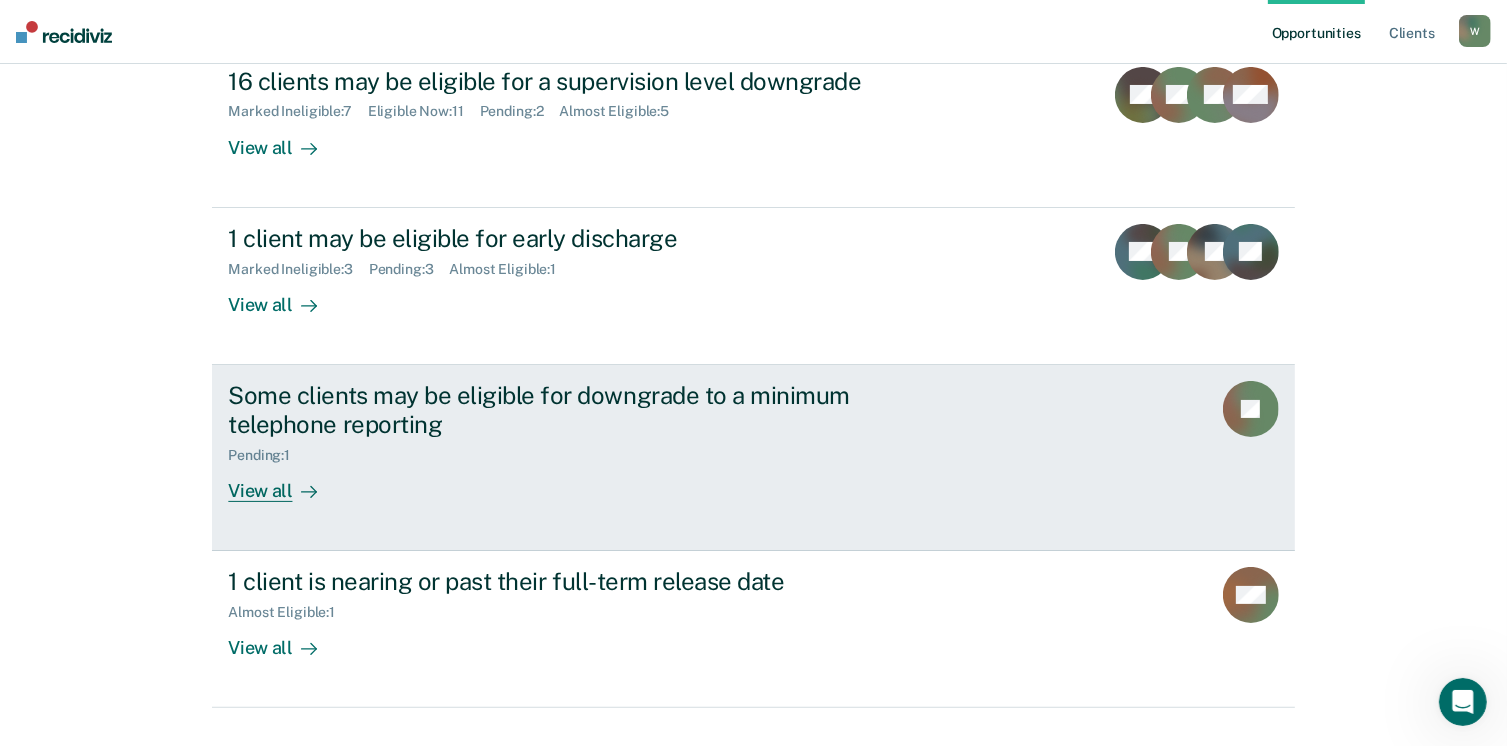 click on "View all" at bounding box center [284, 482] 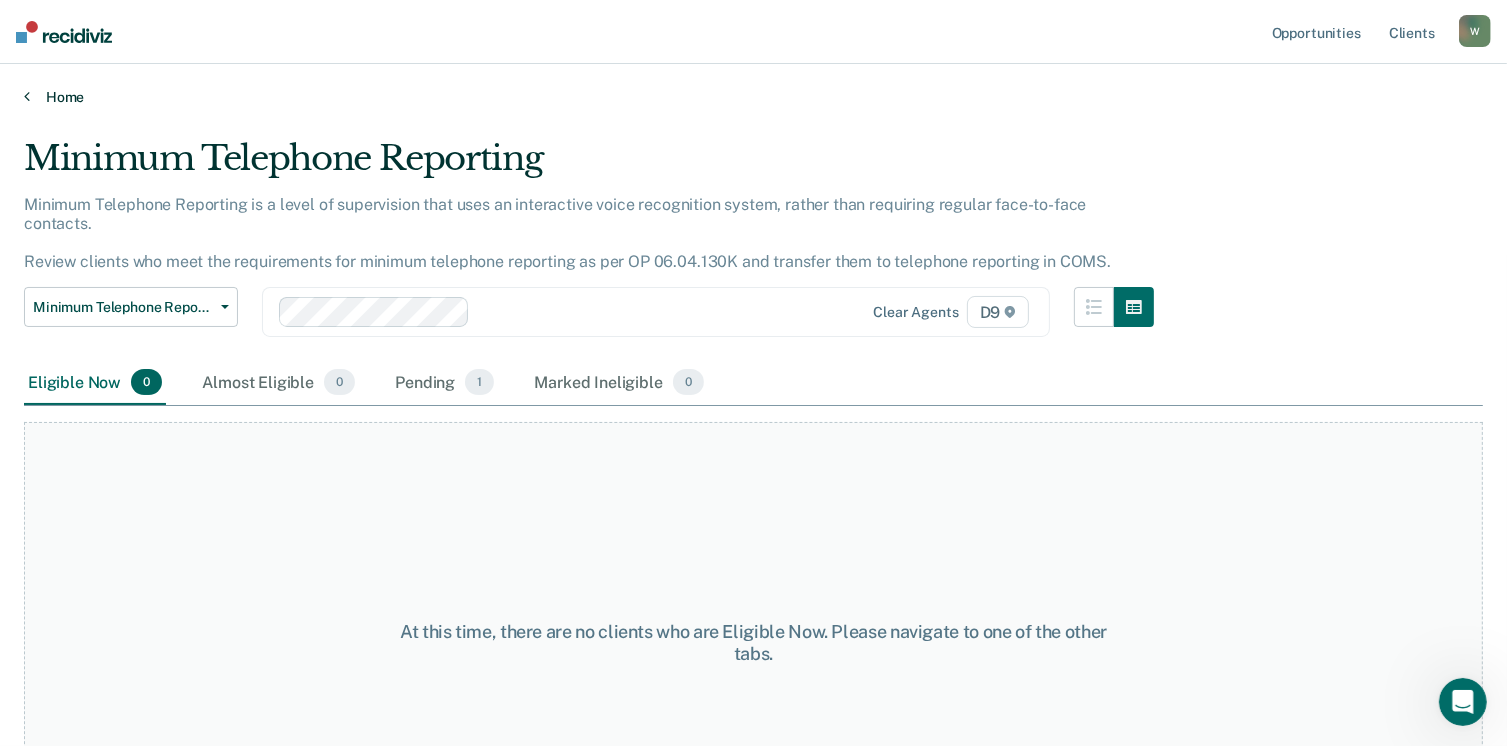 click on "Home" at bounding box center (753, 97) 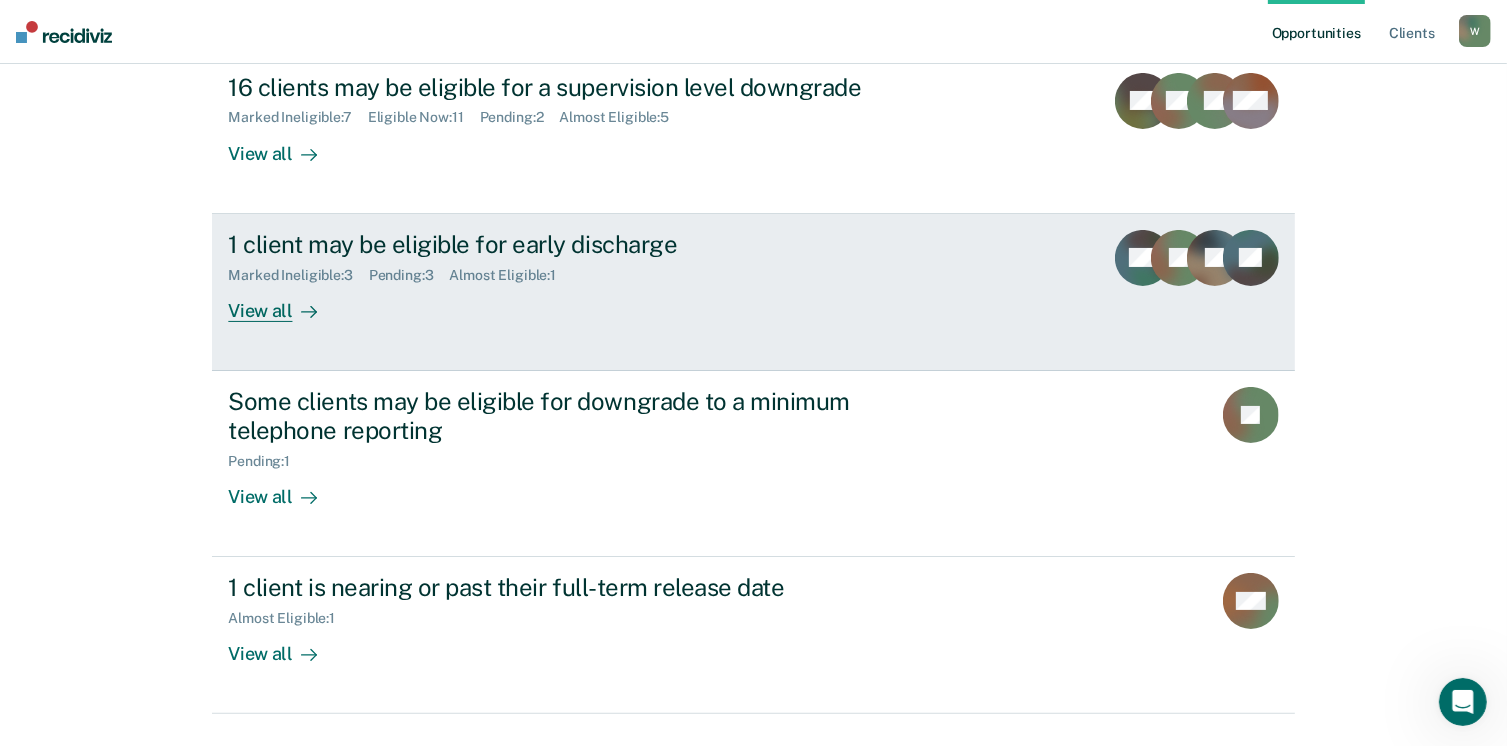 scroll, scrollTop: 290, scrollLeft: 0, axis: vertical 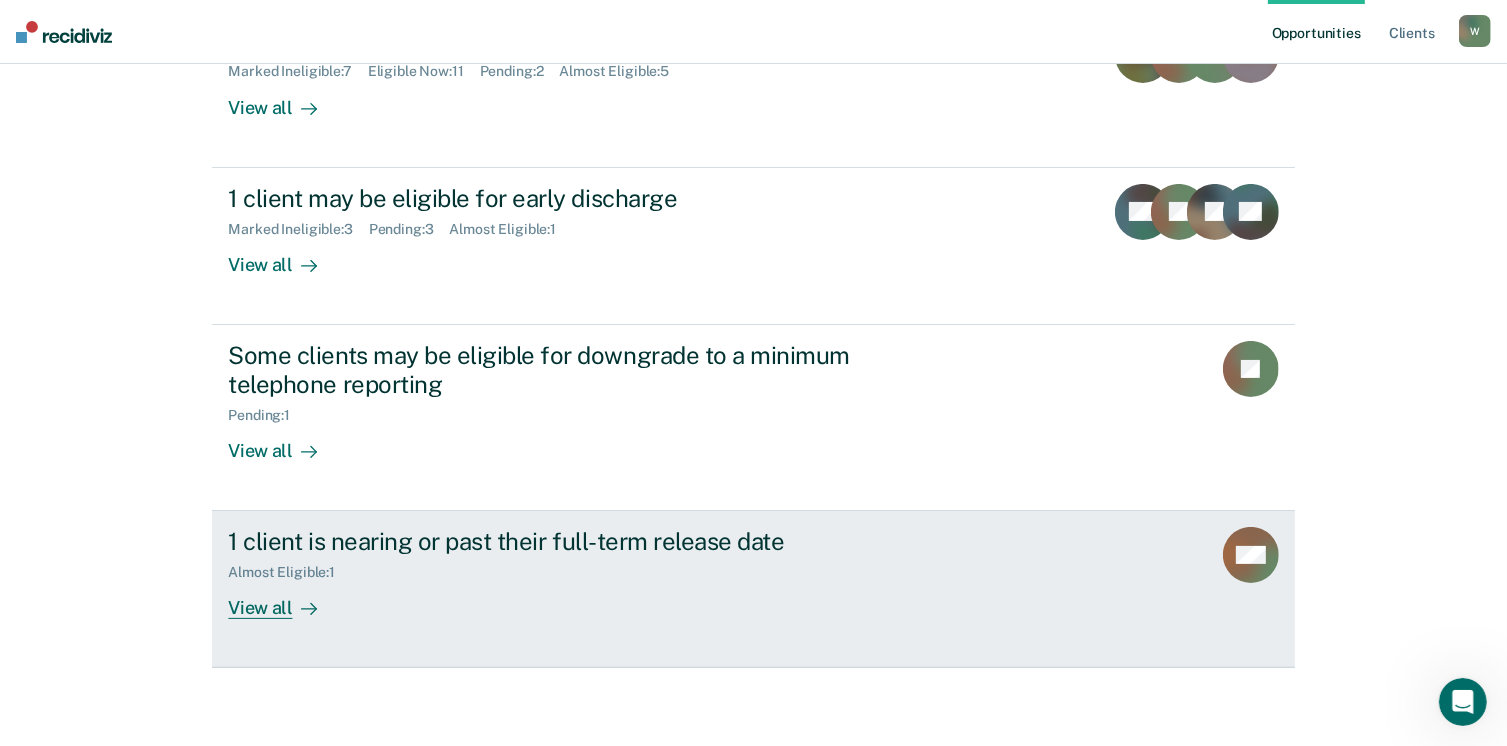 click on "View all" at bounding box center [284, 600] 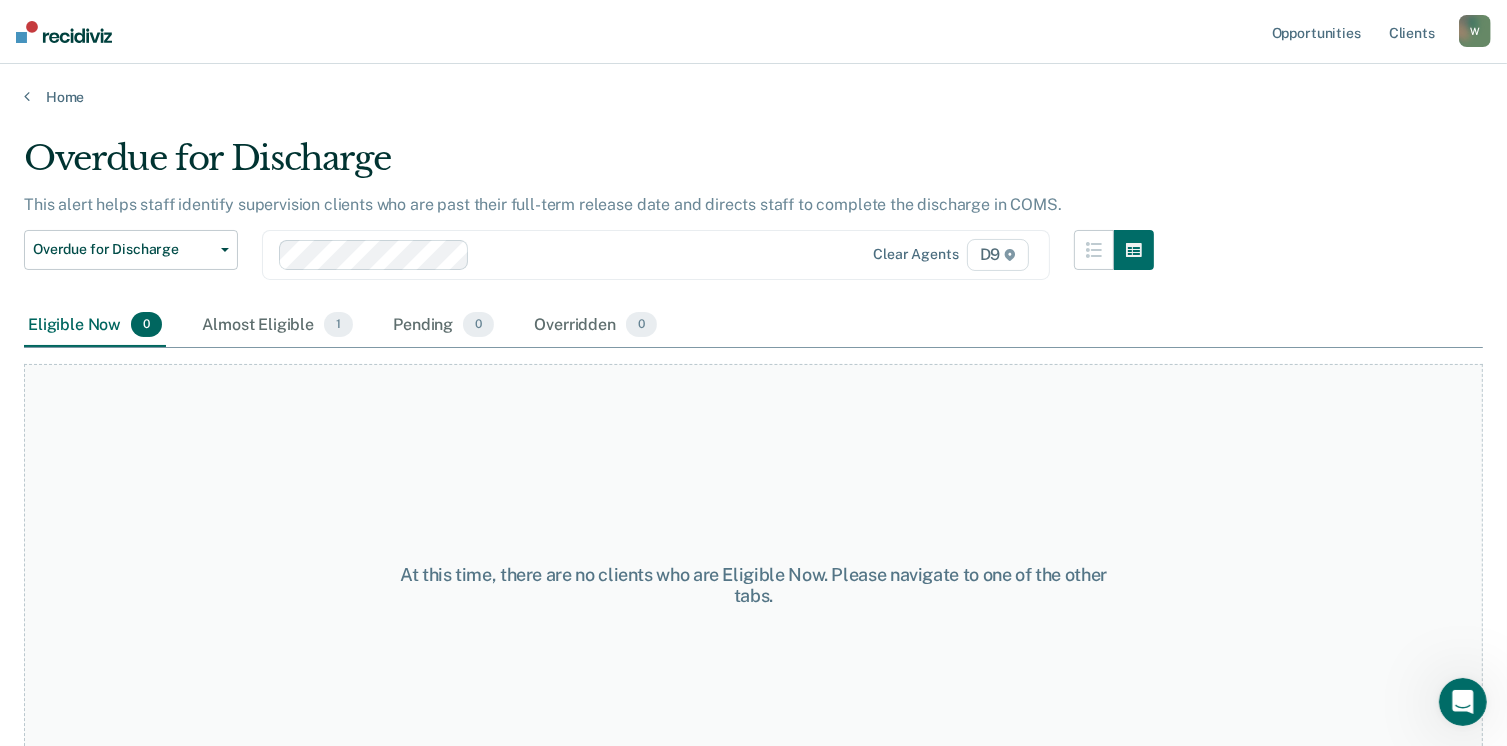 scroll, scrollTop: 58, scrollLeft: 0, axis: vertical 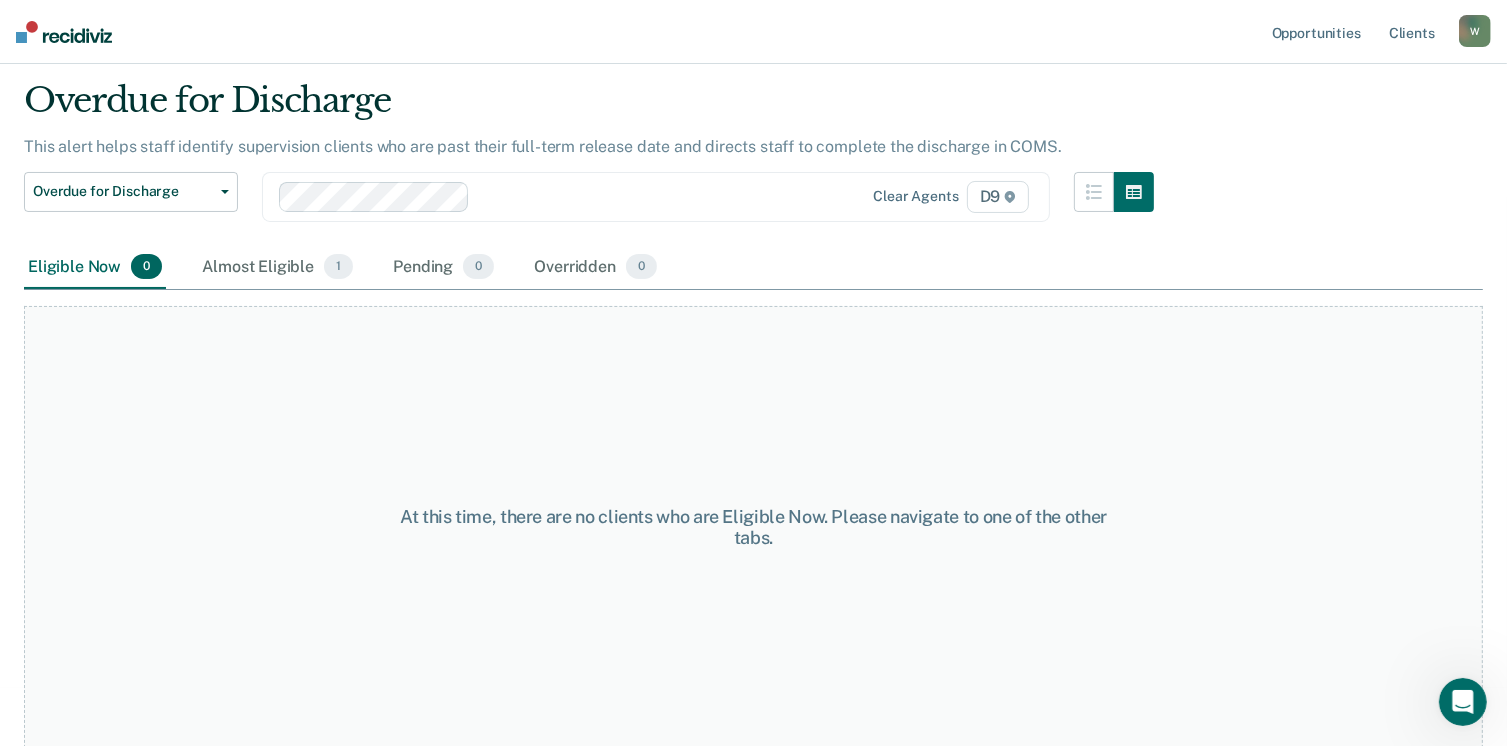 click on "Opportunities Client s Williams-BennettK@michigan.gov W Profile How it works Log Out" at bounding box center [753, 32] 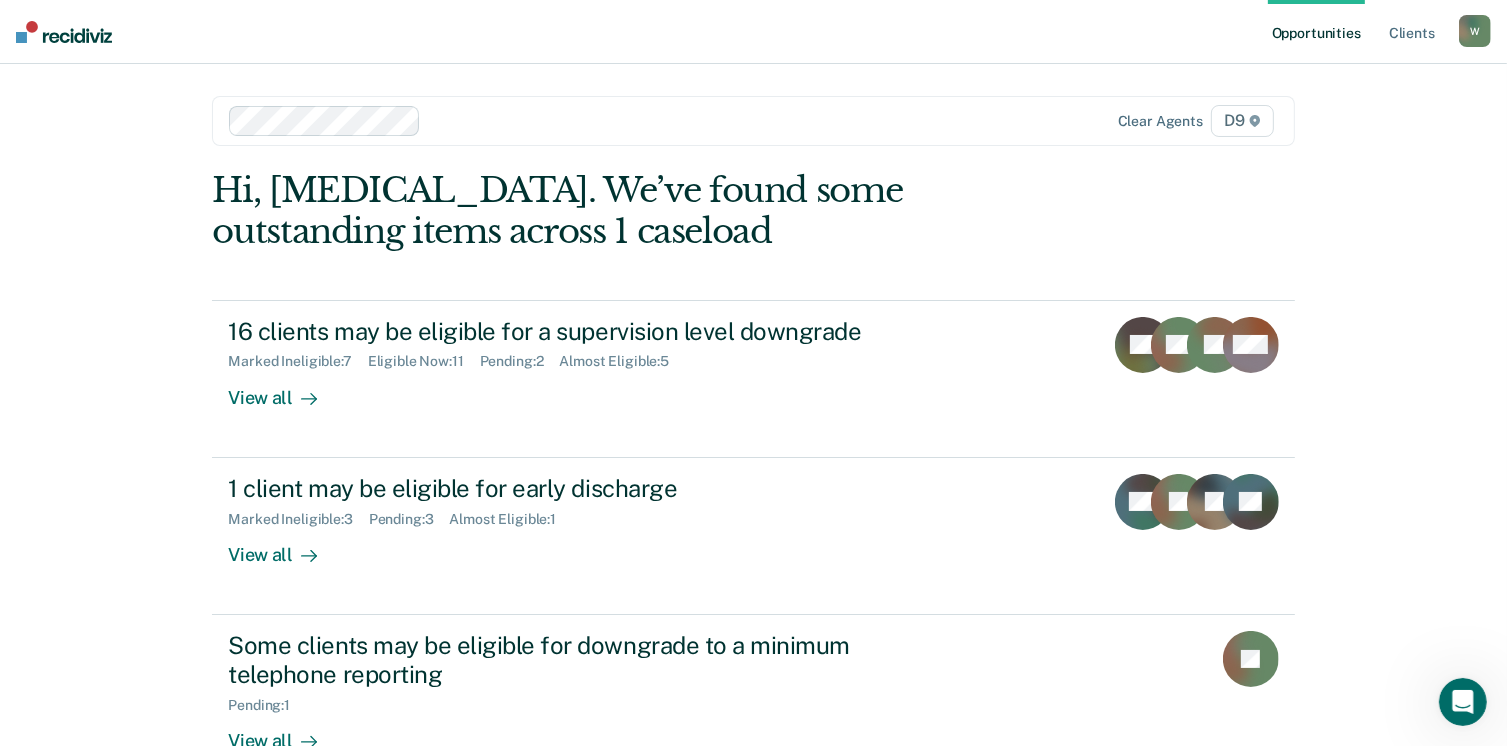 scroll, scrollTop: 0, scrollLeft: 0, axis: both 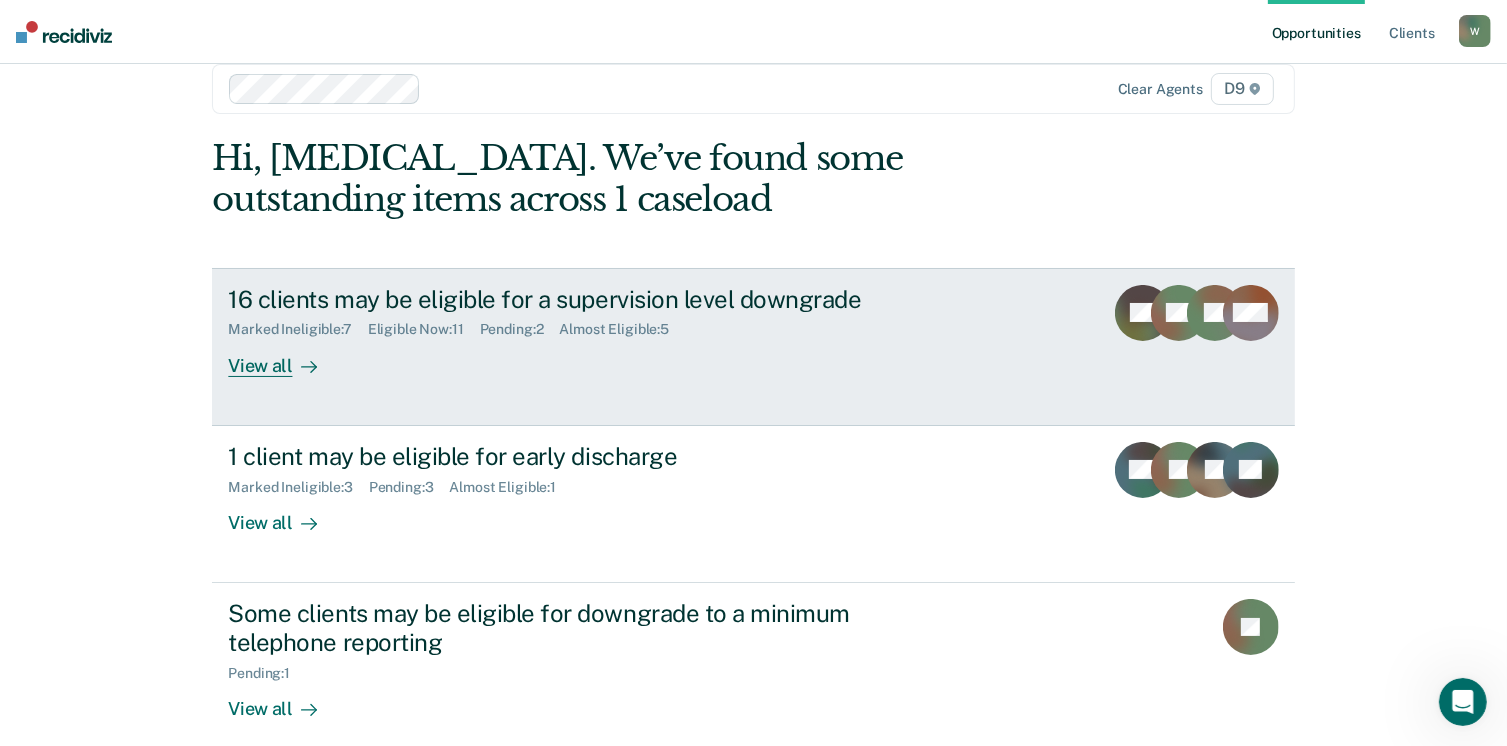 click on "View all" at bounding box center (284, 357) 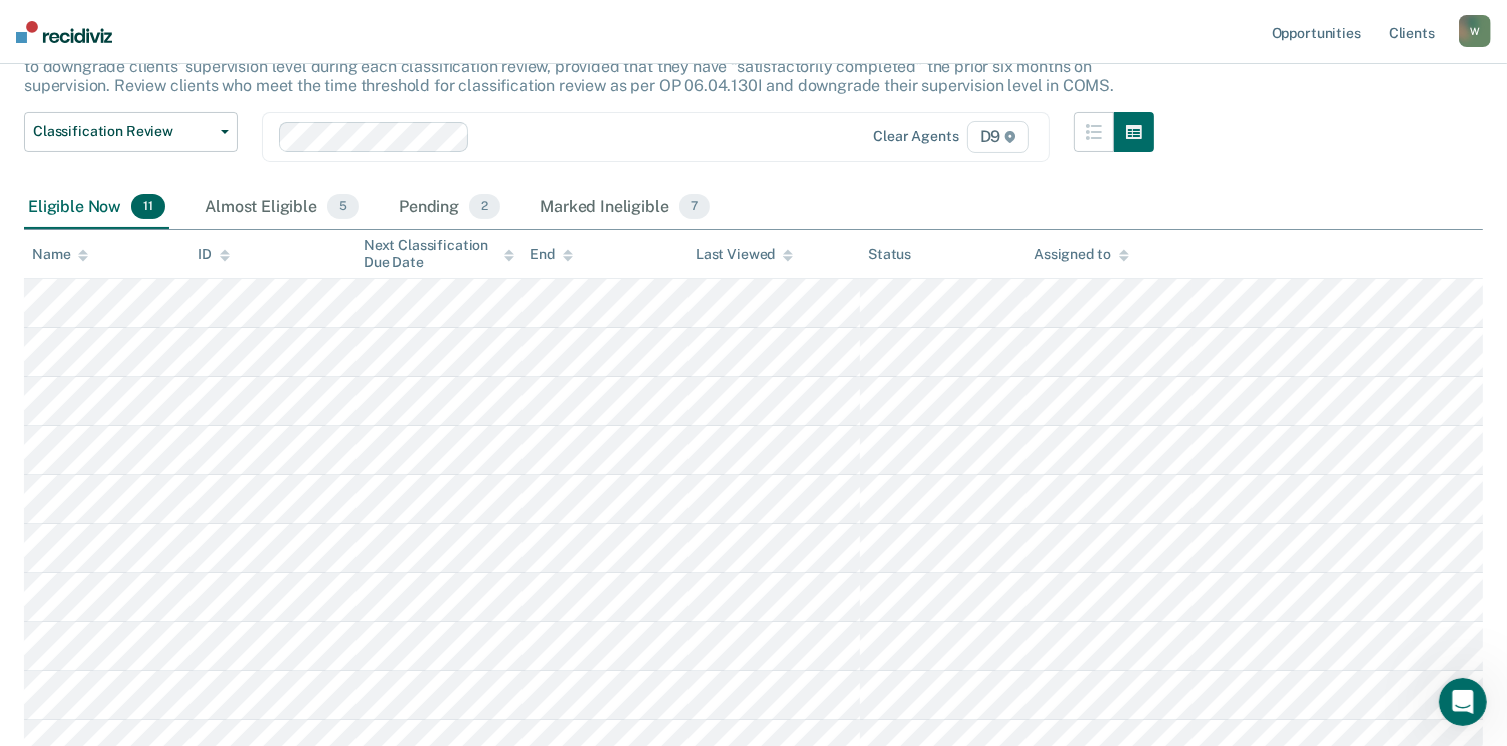 scroll, scrollTop: 196, scrollLeft: 0, axis: vertical 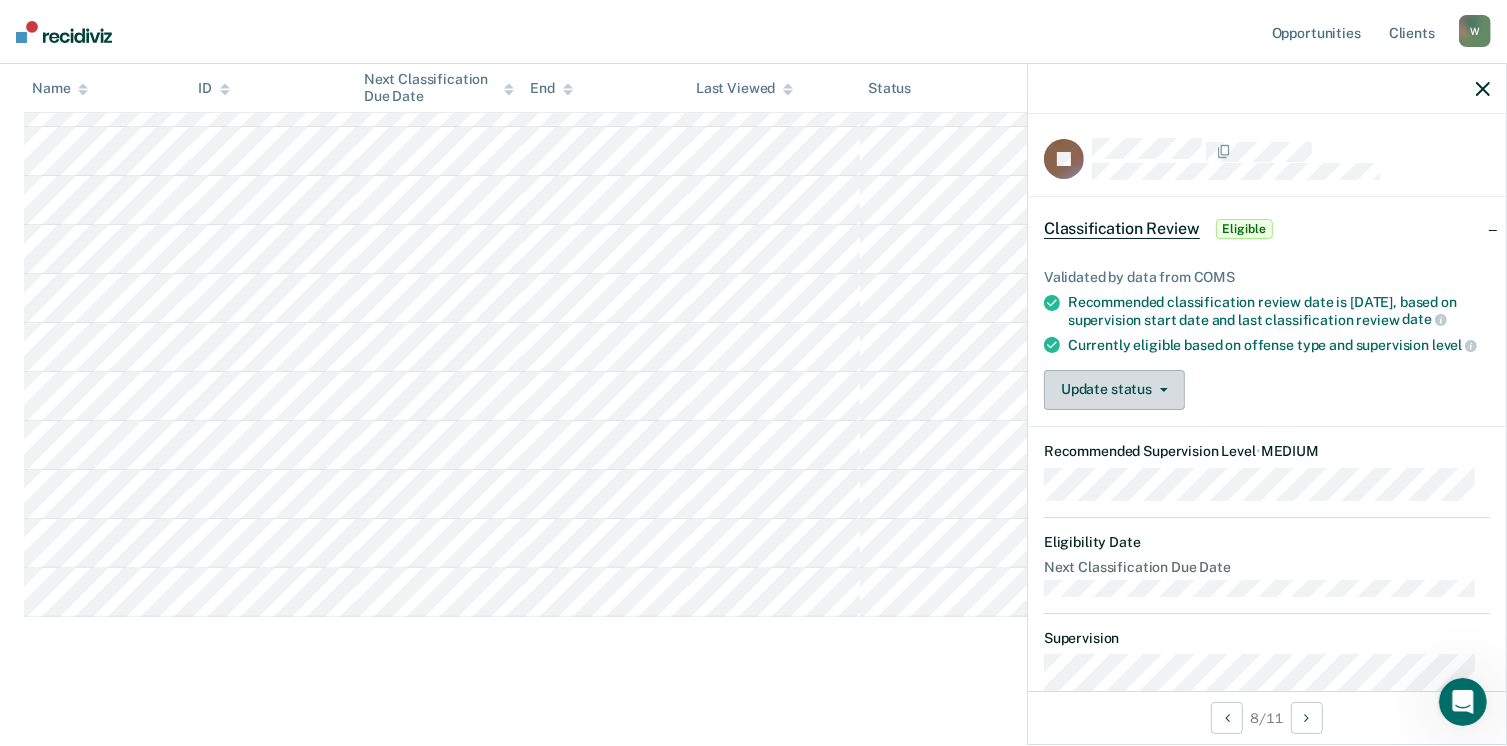 click 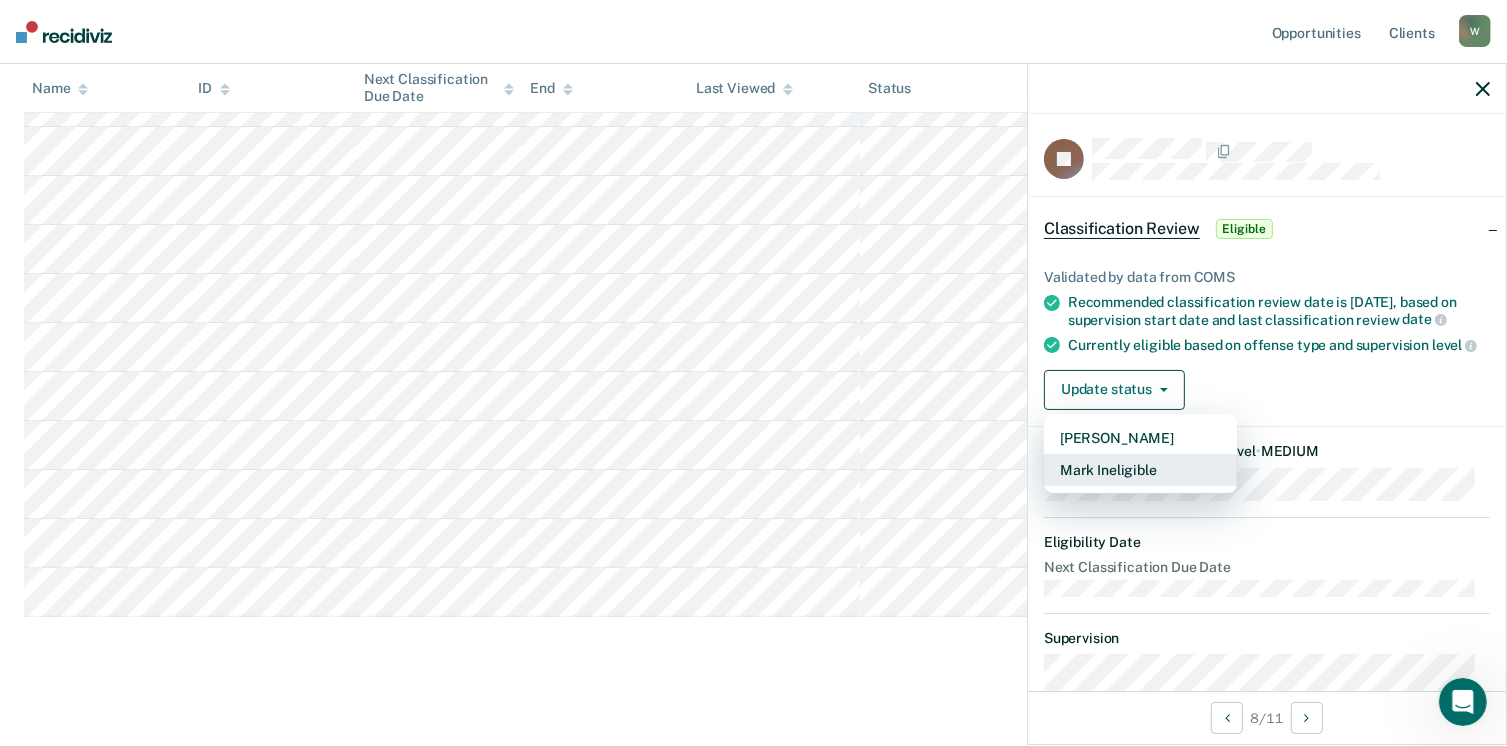 click on "Mark Ineligible" at bounding box center [1140, 470] 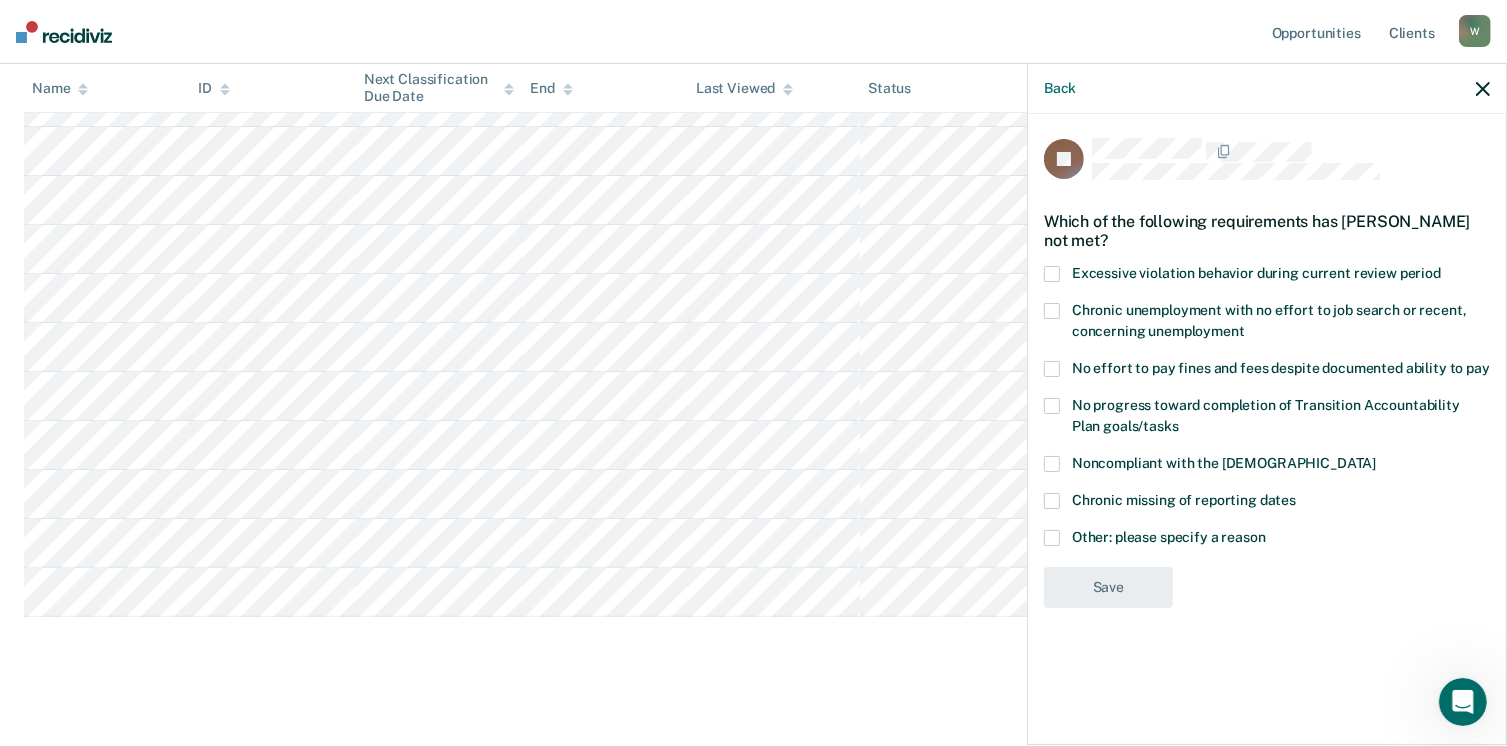 click at bounding box center (1052, 538) 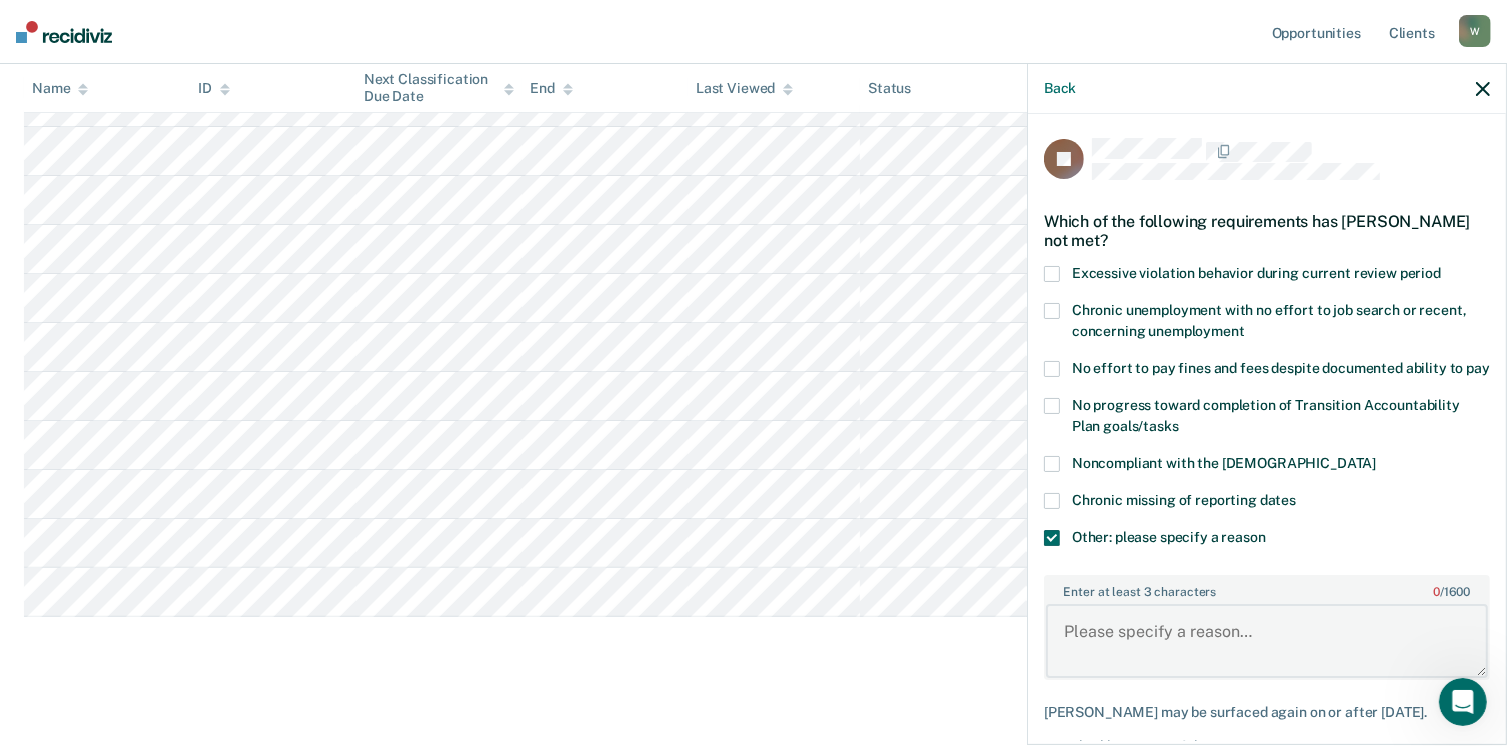 click on "Enter at least 3 characters 0  /  1600" at bounding box center (1267, 641) 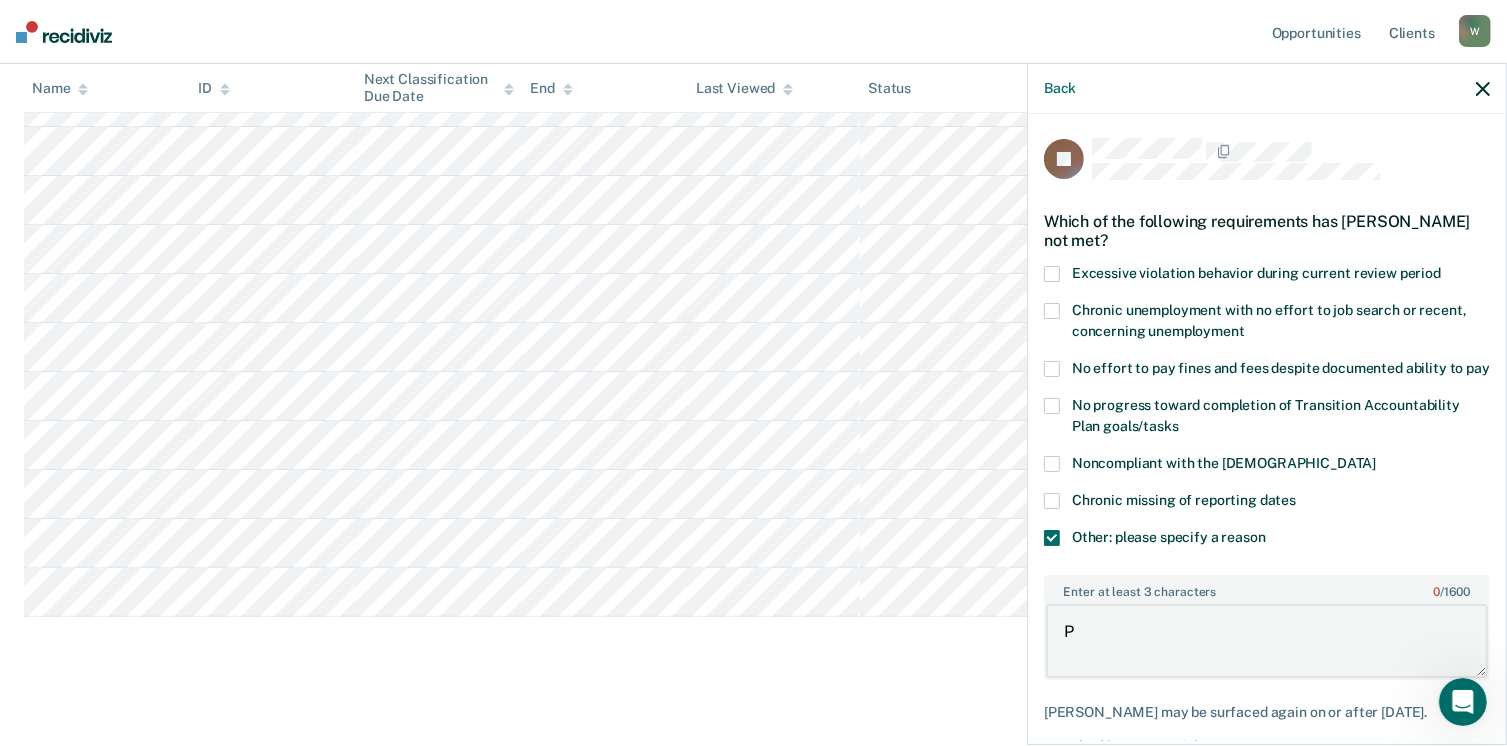 click on "P" at bounding box center (1267, 641) 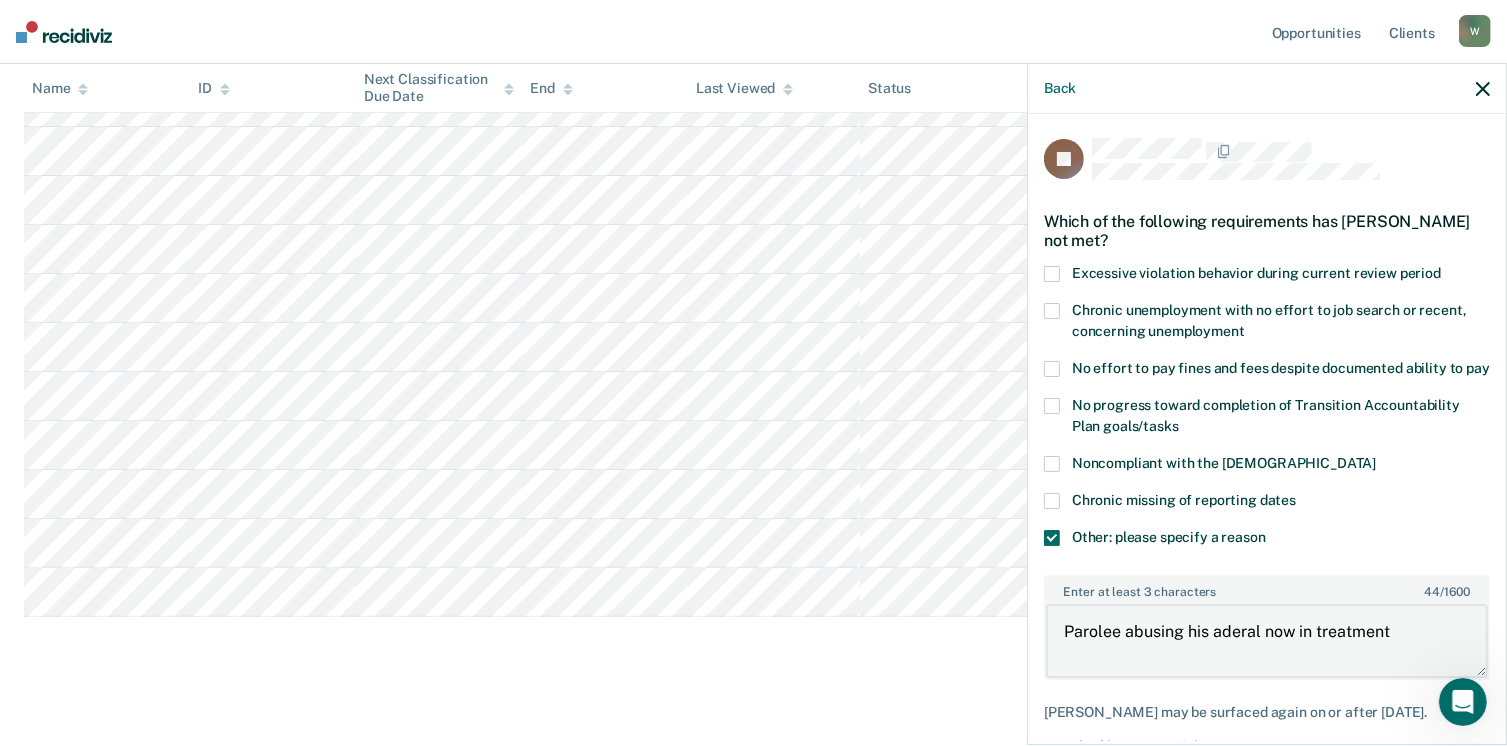 scroll, scrollTop: 123, scrollLeft: 0, axis: vertical 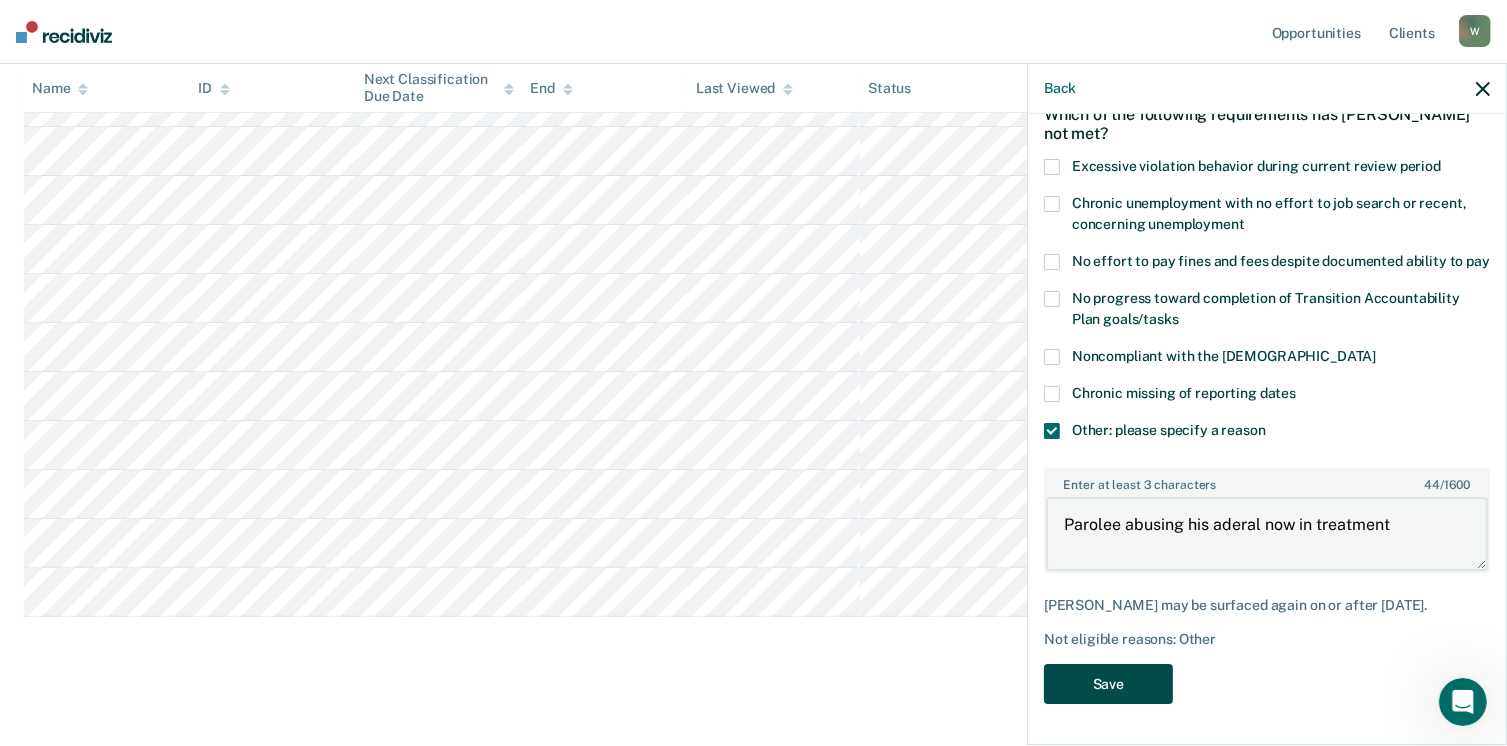 type on "Parolee abusing his aderal now in treatment" 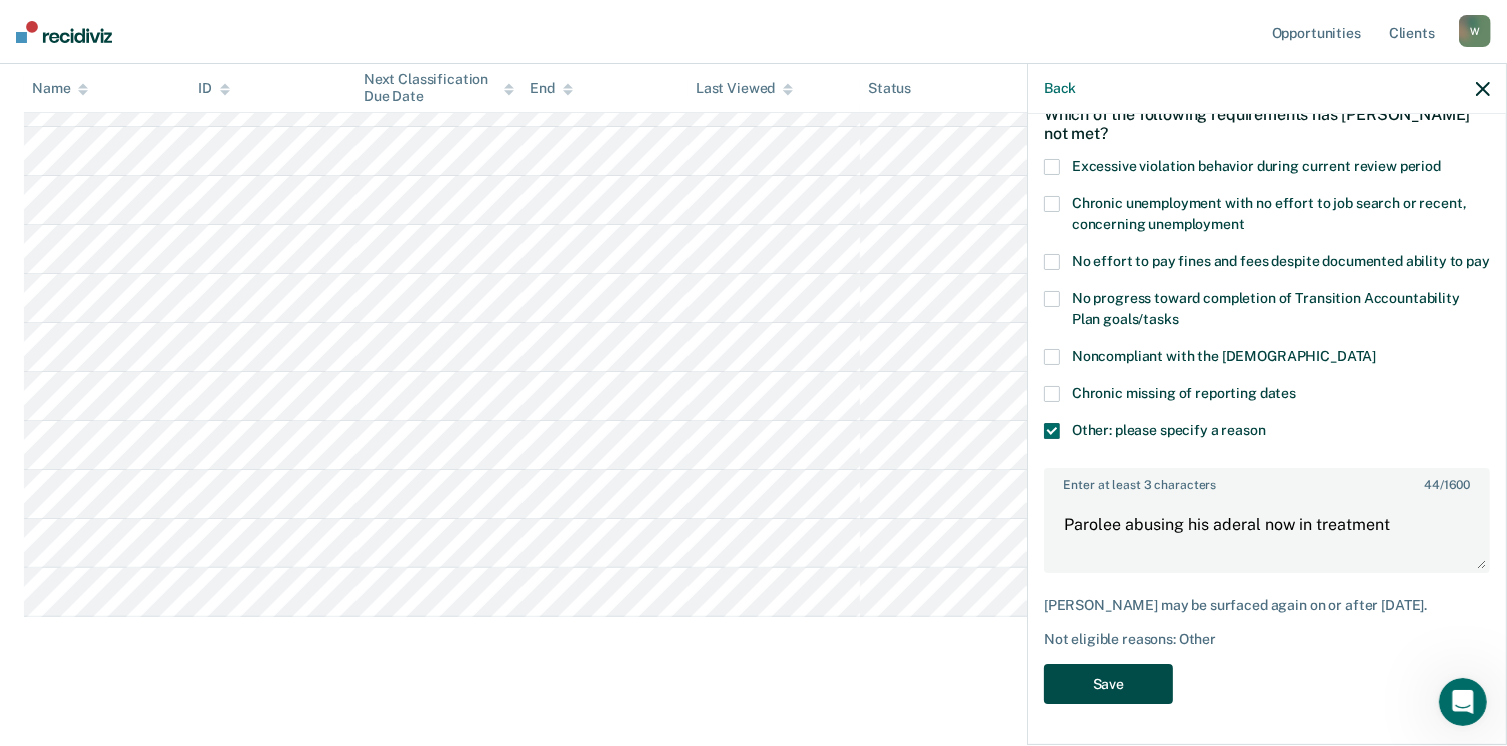 click on "Save" at bounding box center (1108, 684) 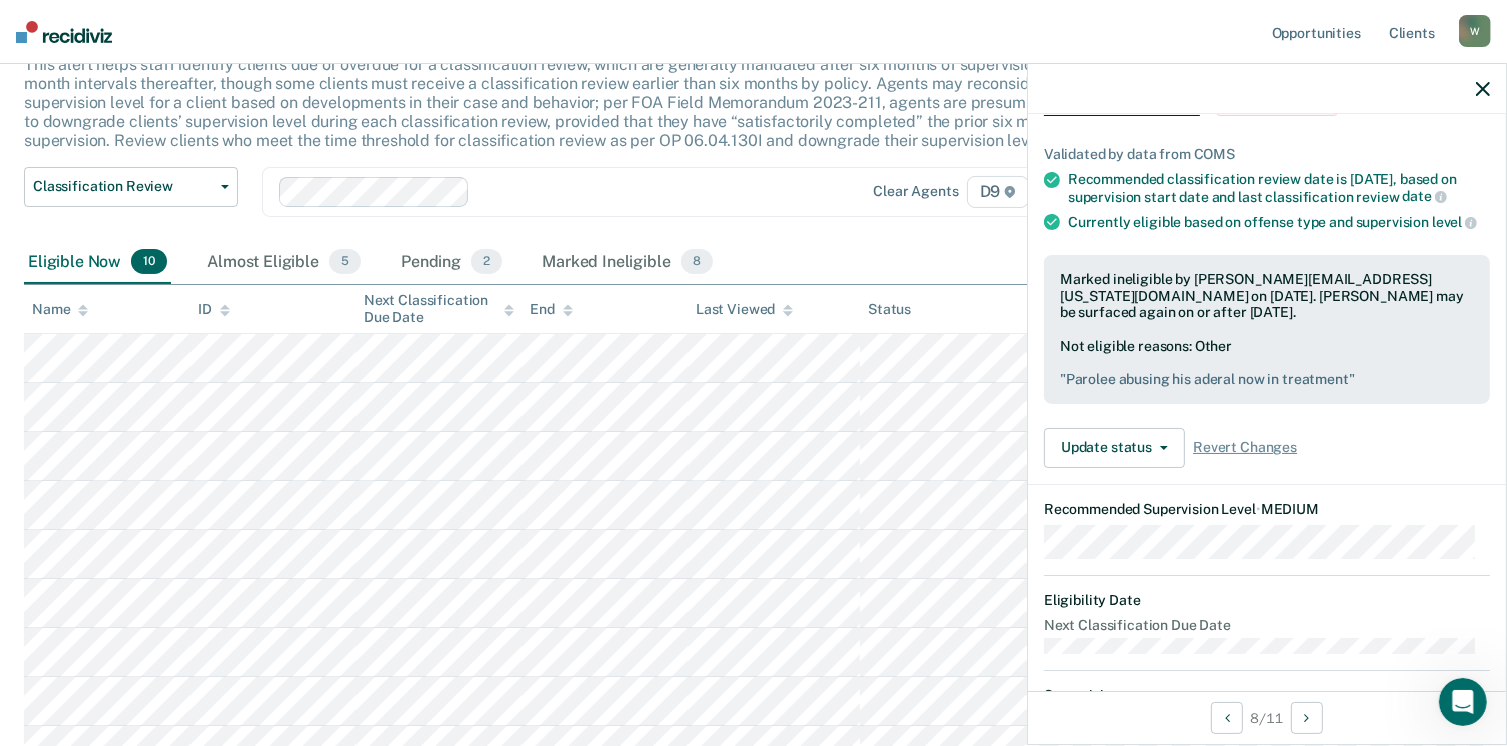 scroll, scrollTop: 136, scrollLeft: 0, axis: vertical 